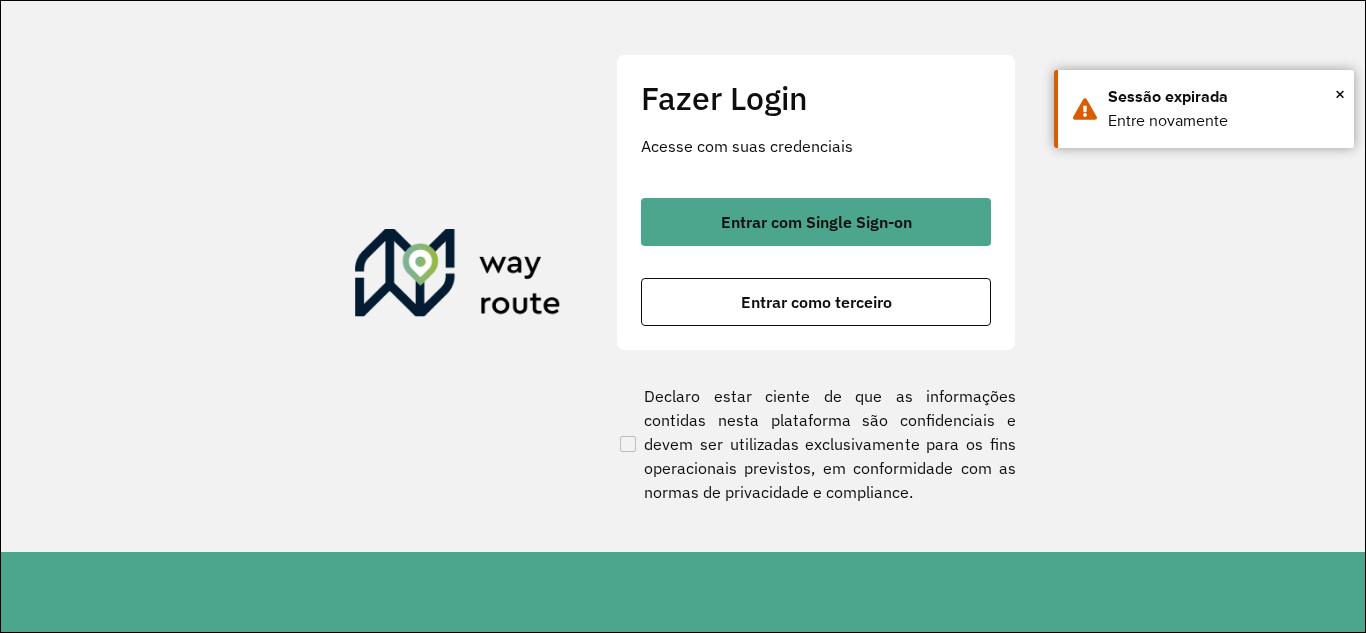scroll, scrollTop: 0, scrollLeft: 0, axis: both 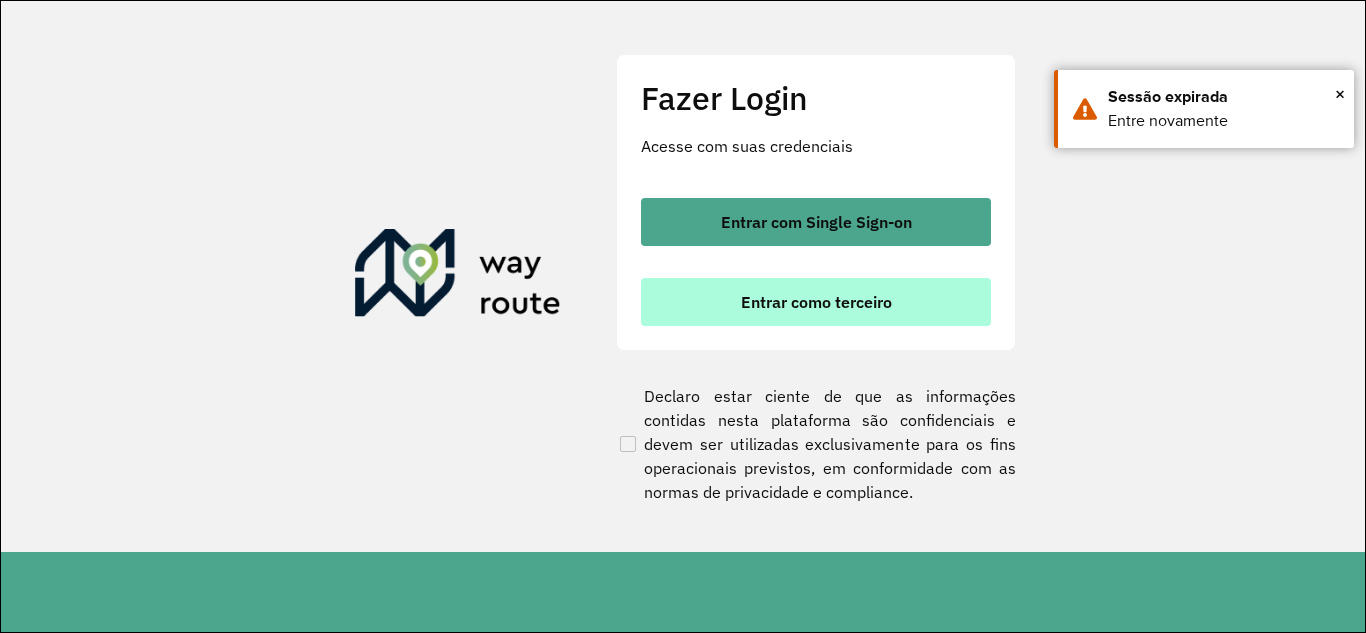 click on "Entrar como terceiro" at bounding box center (816, 302) 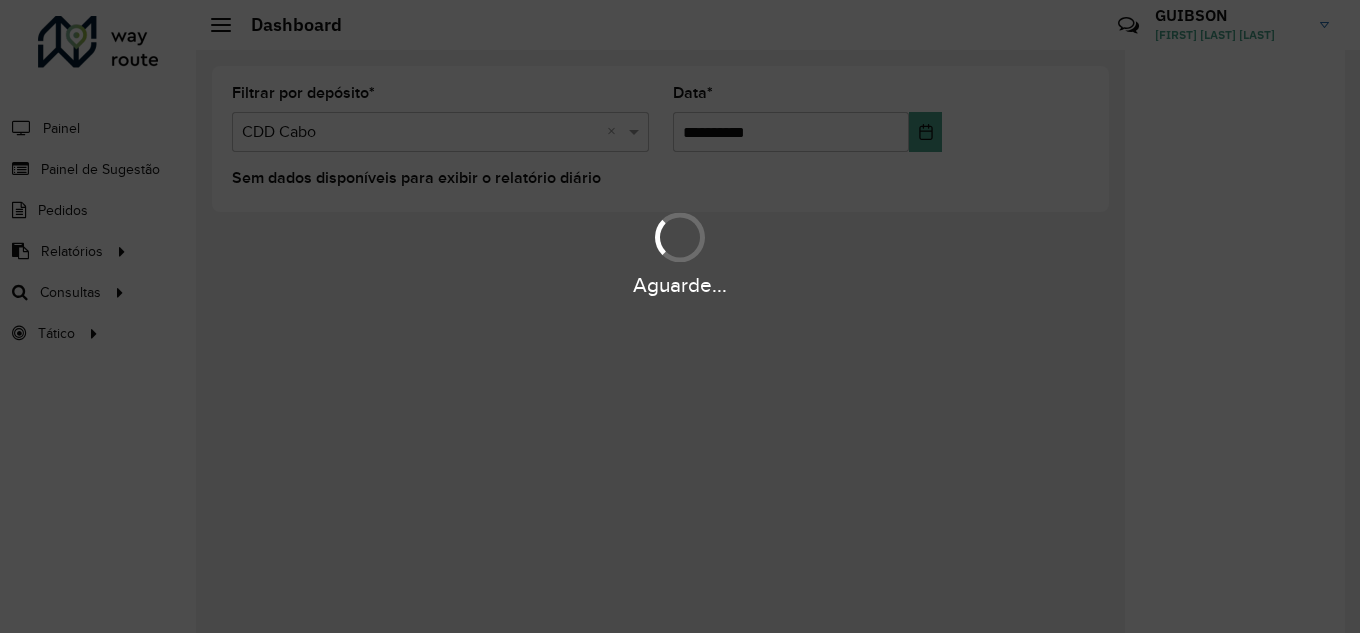scroll, scrollTop: 0, scrollLeft: 0, axis: both 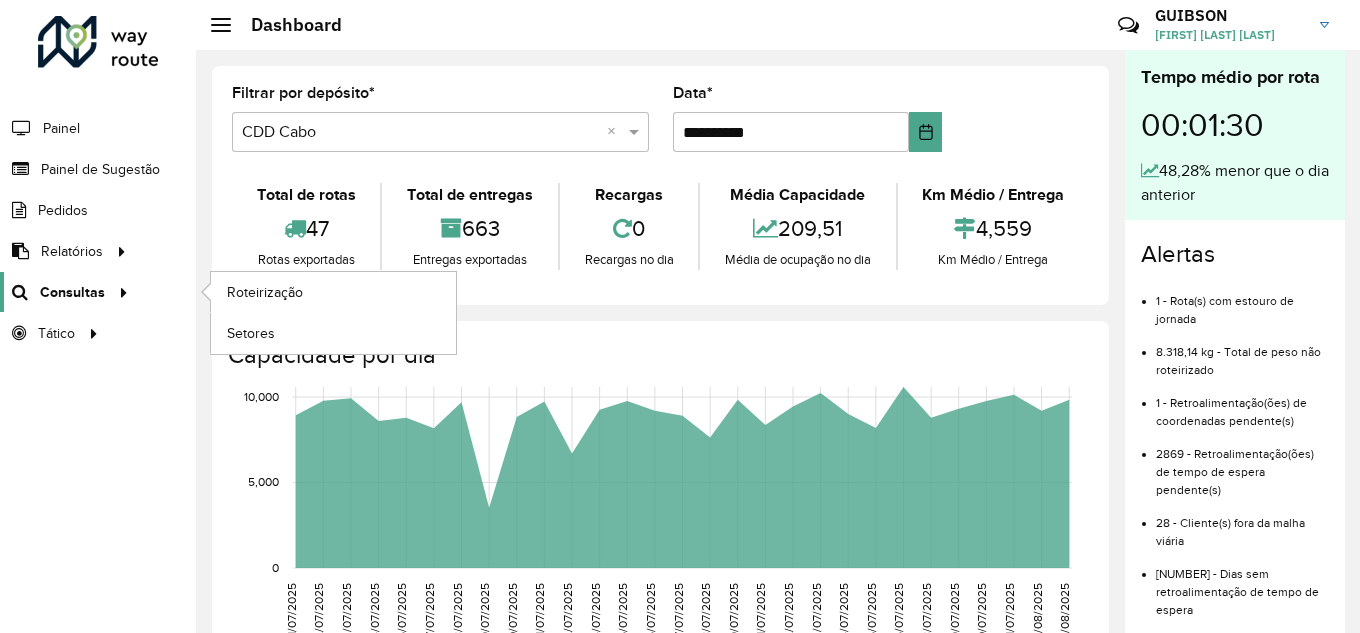 click on "Consultas" 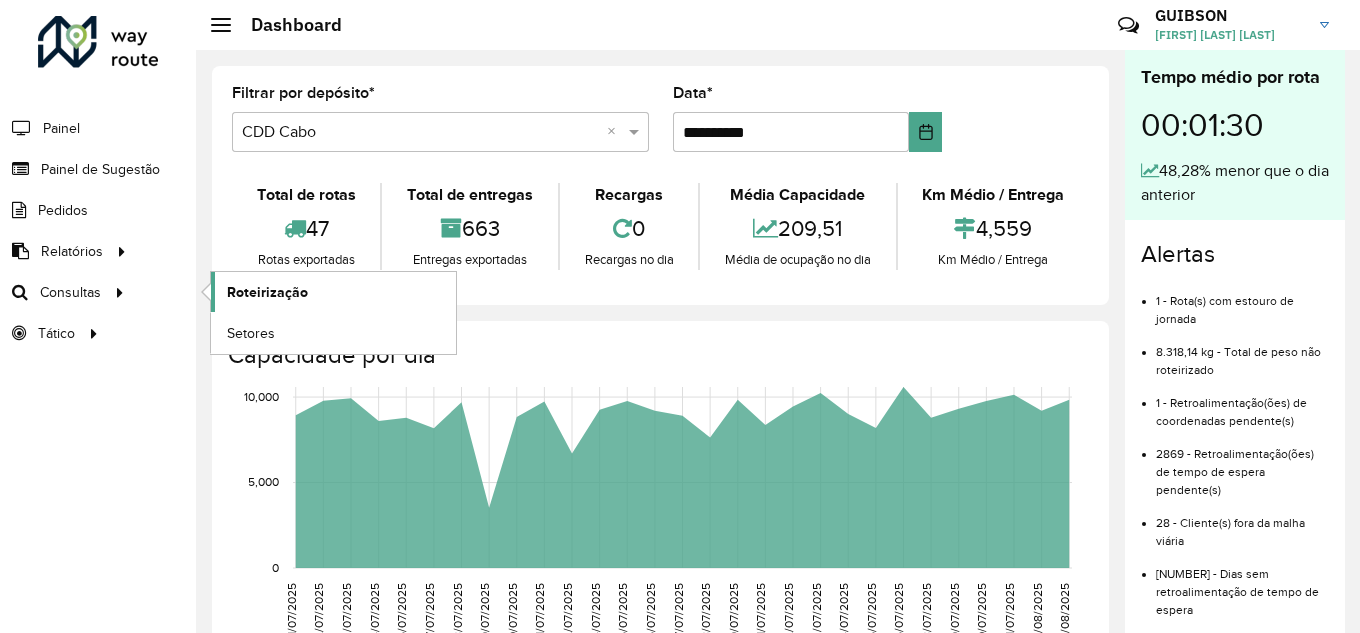 click on "Roteirização" 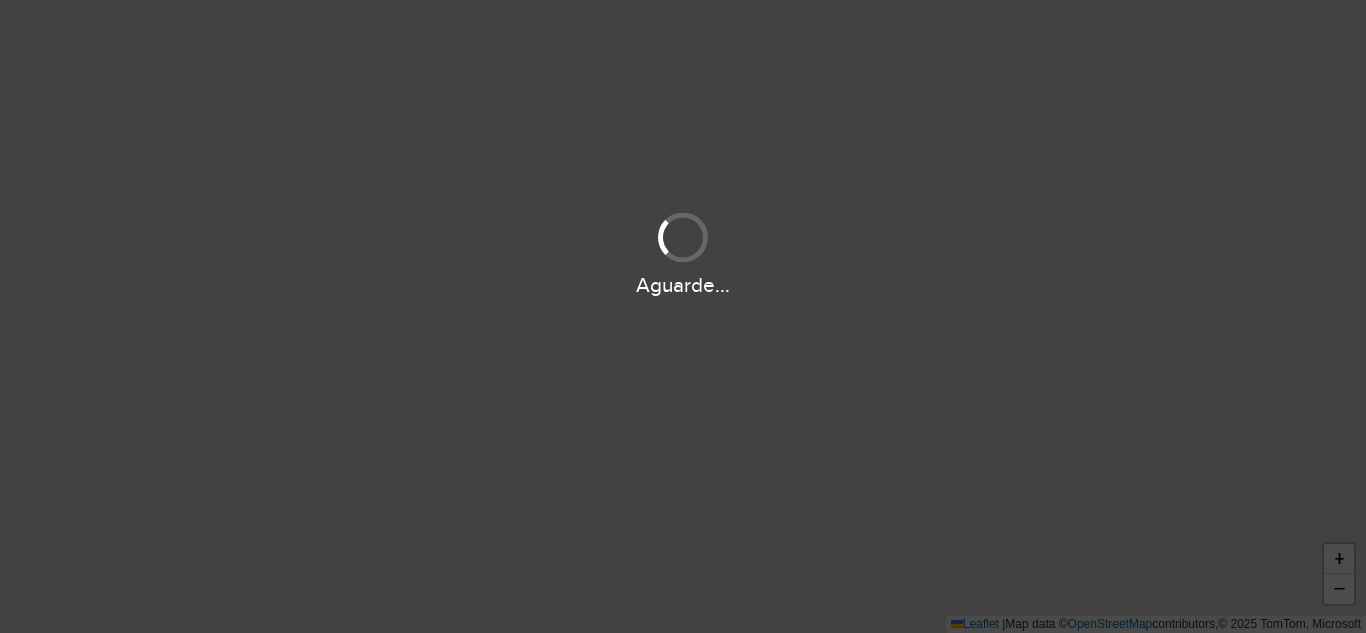 scroll, scrollTop: 0, scrollLeft: 0, axis: both 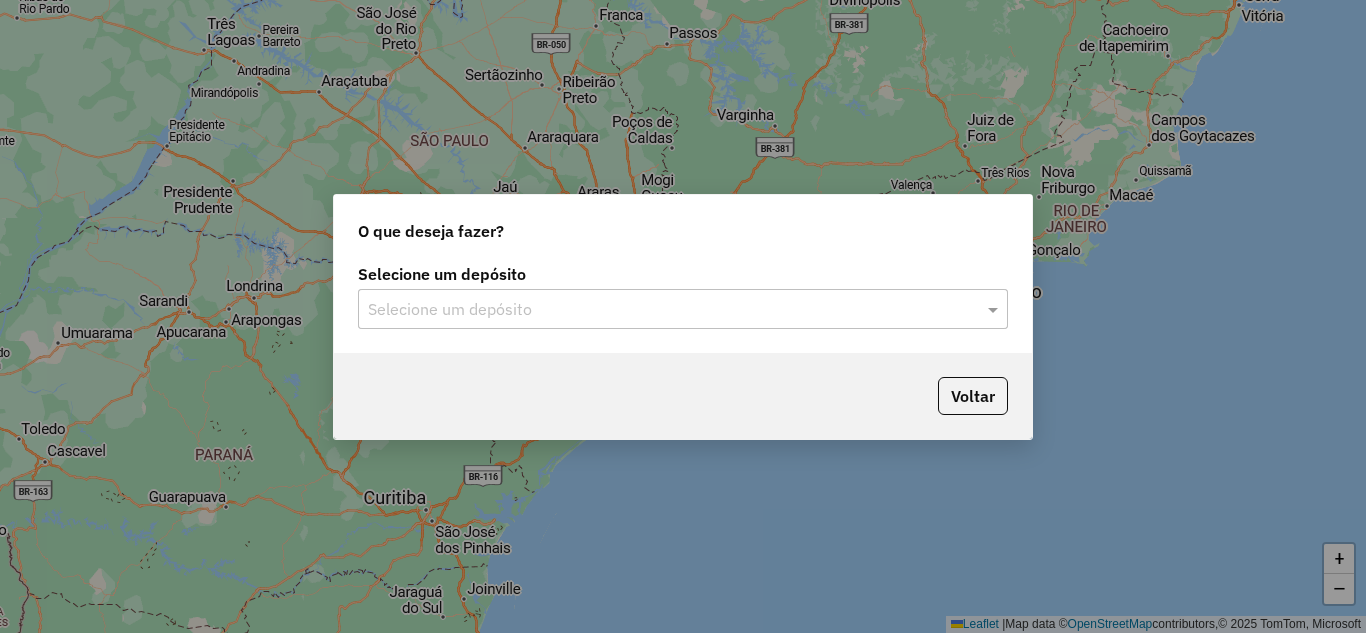 click 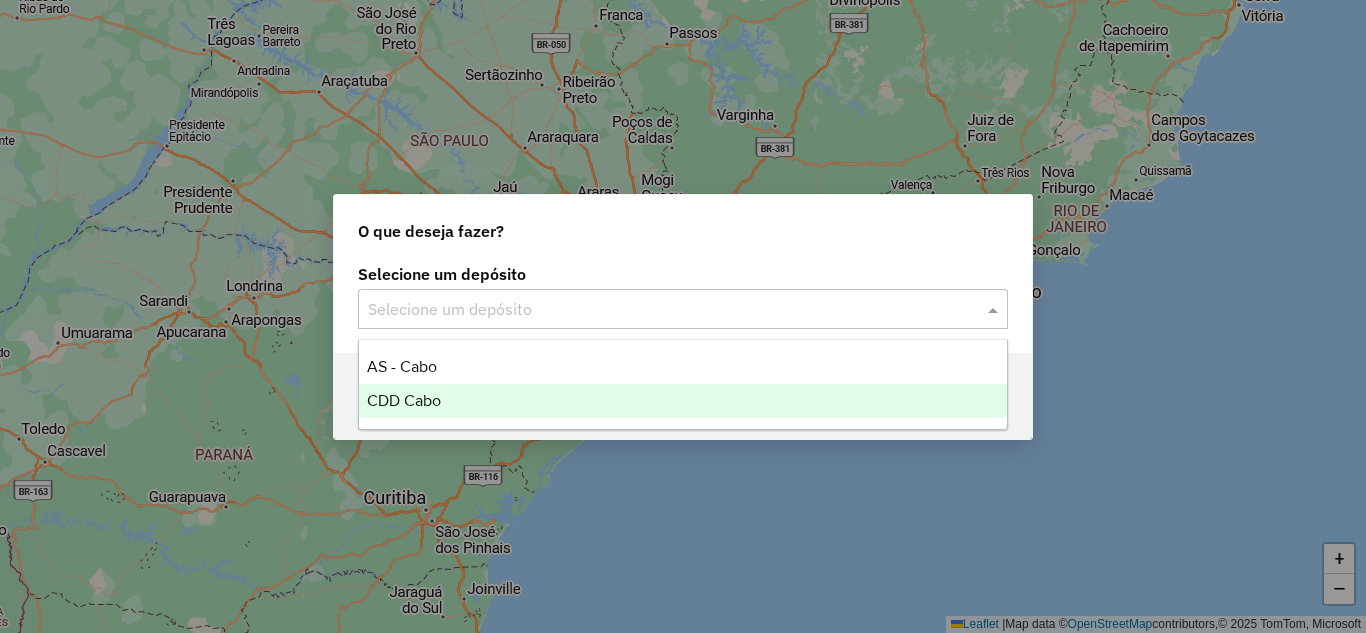 click on "CDD Cabo" at bounding box center [404, 400] 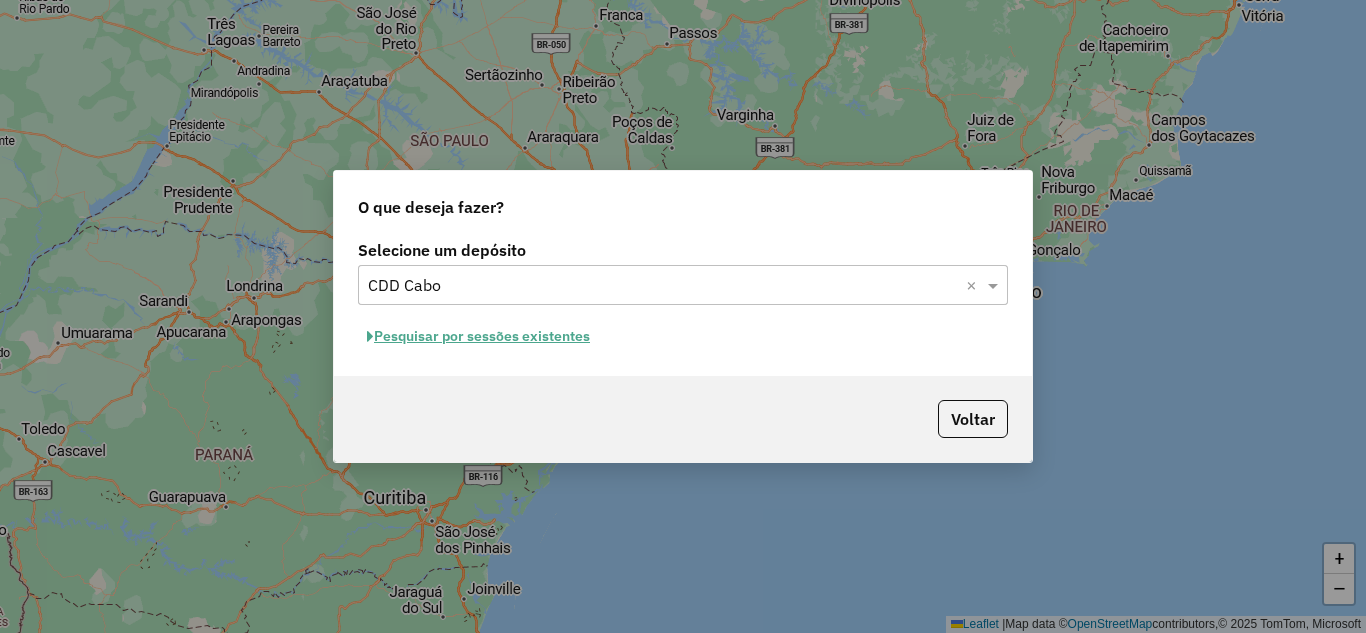 click on "Selecione um depósito Selecione um depósito × CDD Cabo ×  Pesquisar por sessões existentes" 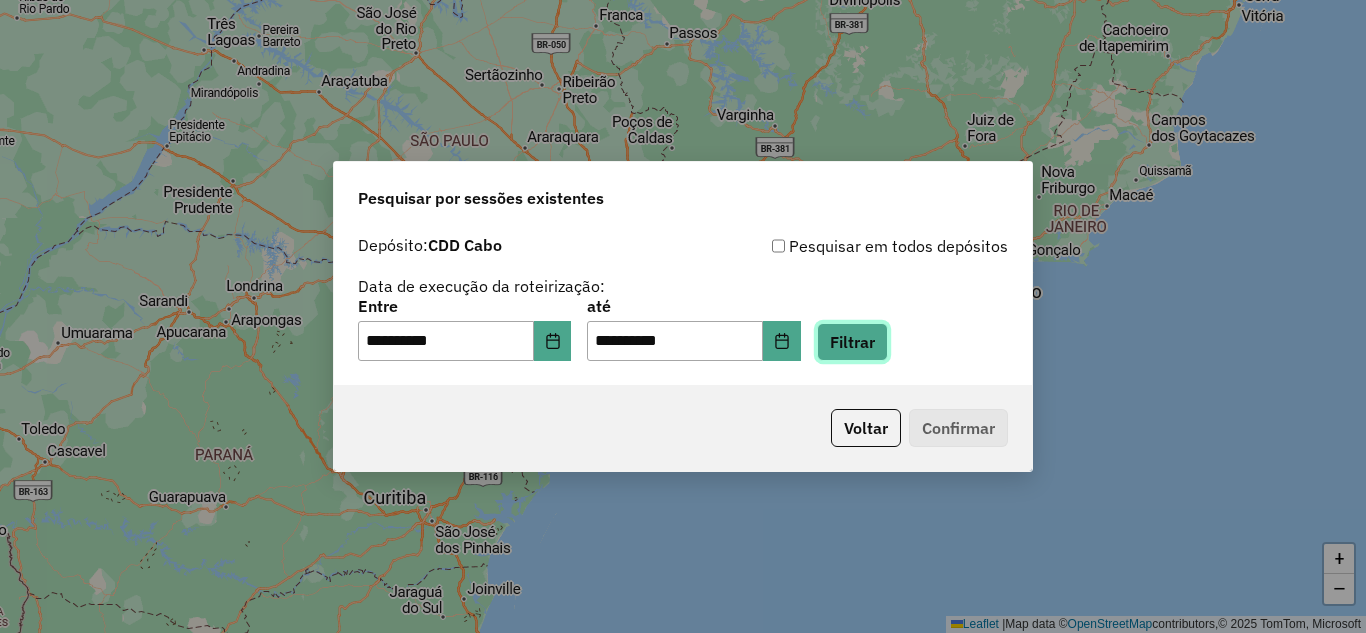 click on "Filtrar" 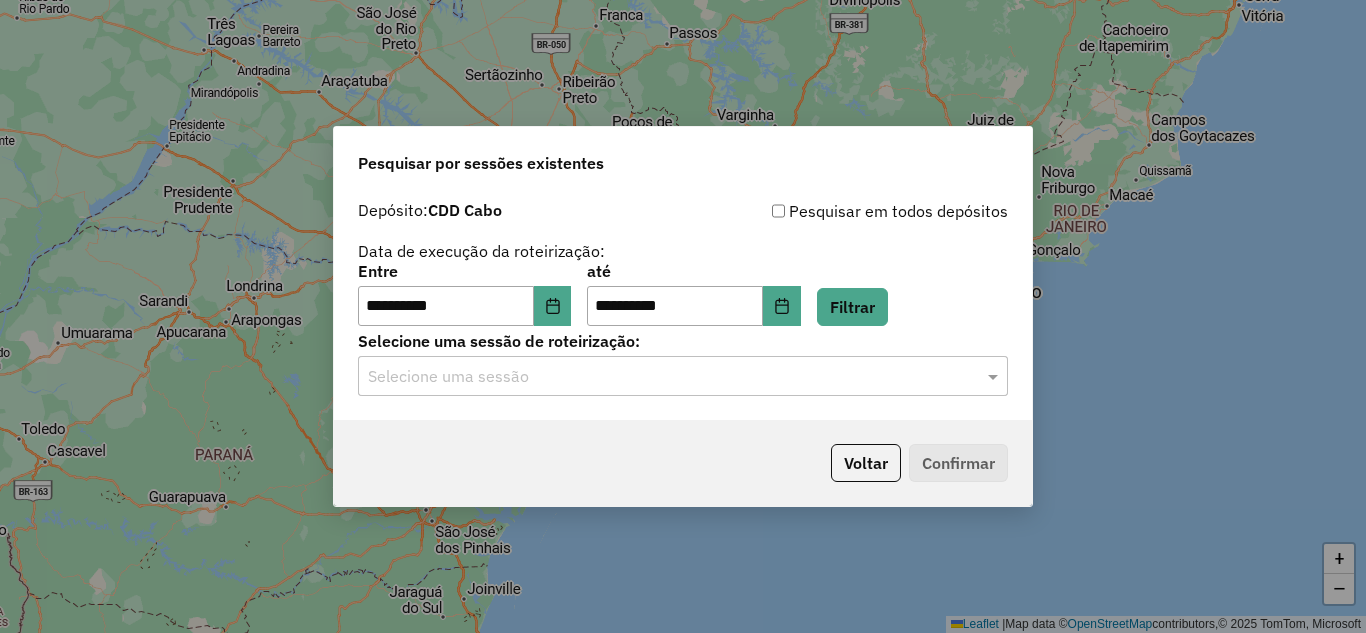 click 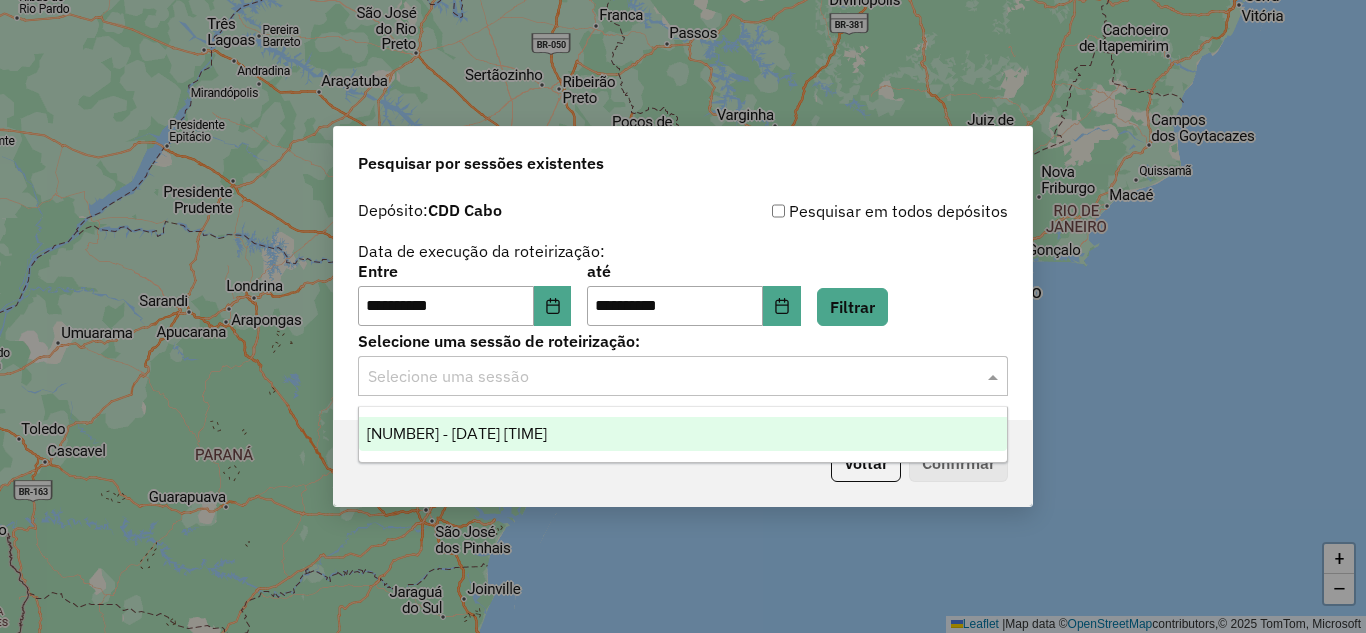 click on "1222564 - 02/08/2025 20:28" at bounding box center [683, 434] 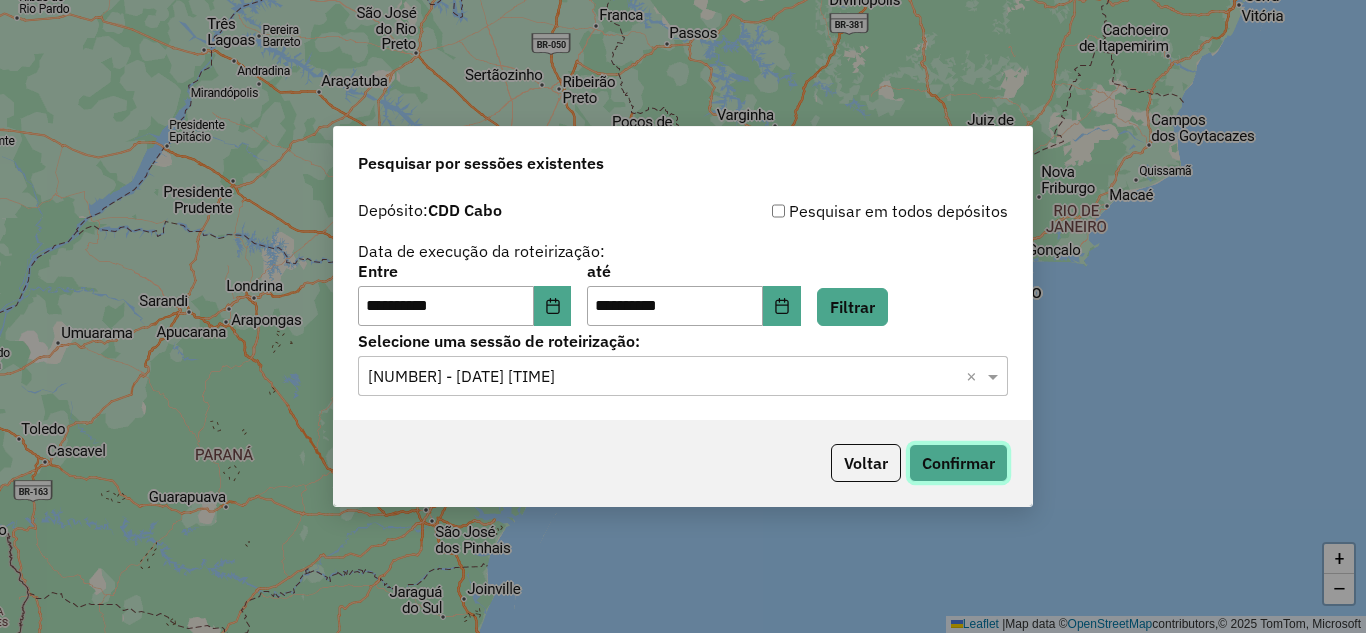 click on "Confirmar" 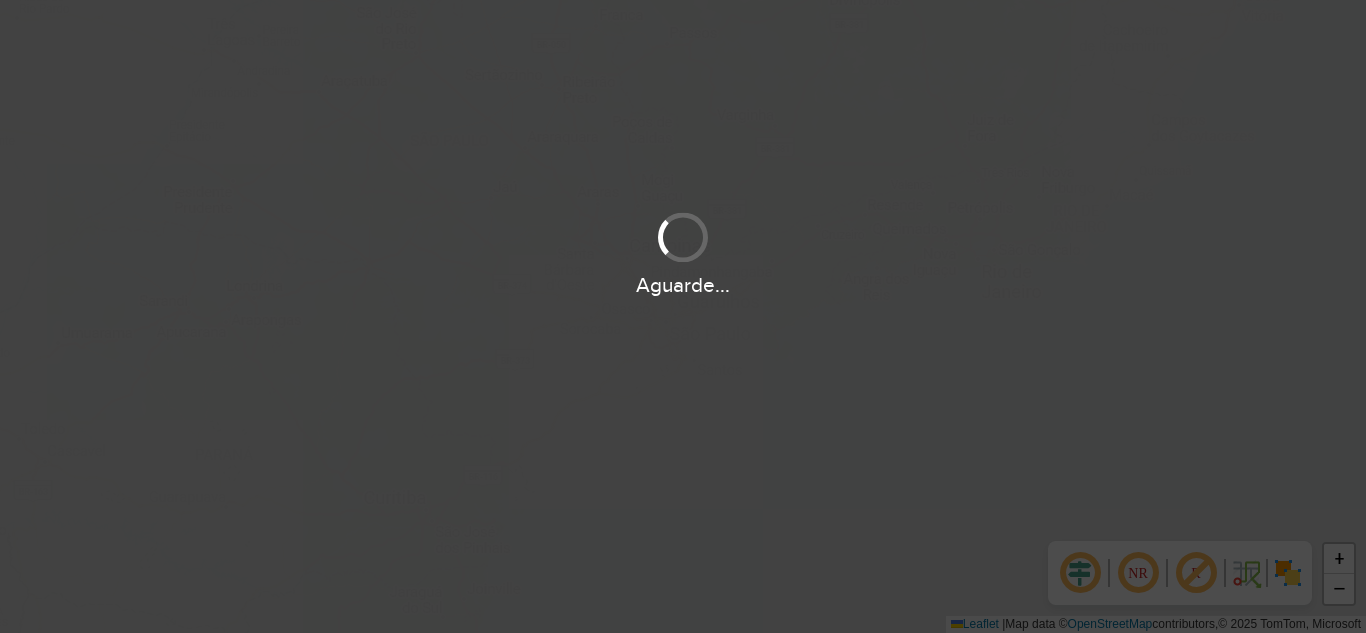 scroll, scrollTop: 0, scrollLeft: 0, axis: both 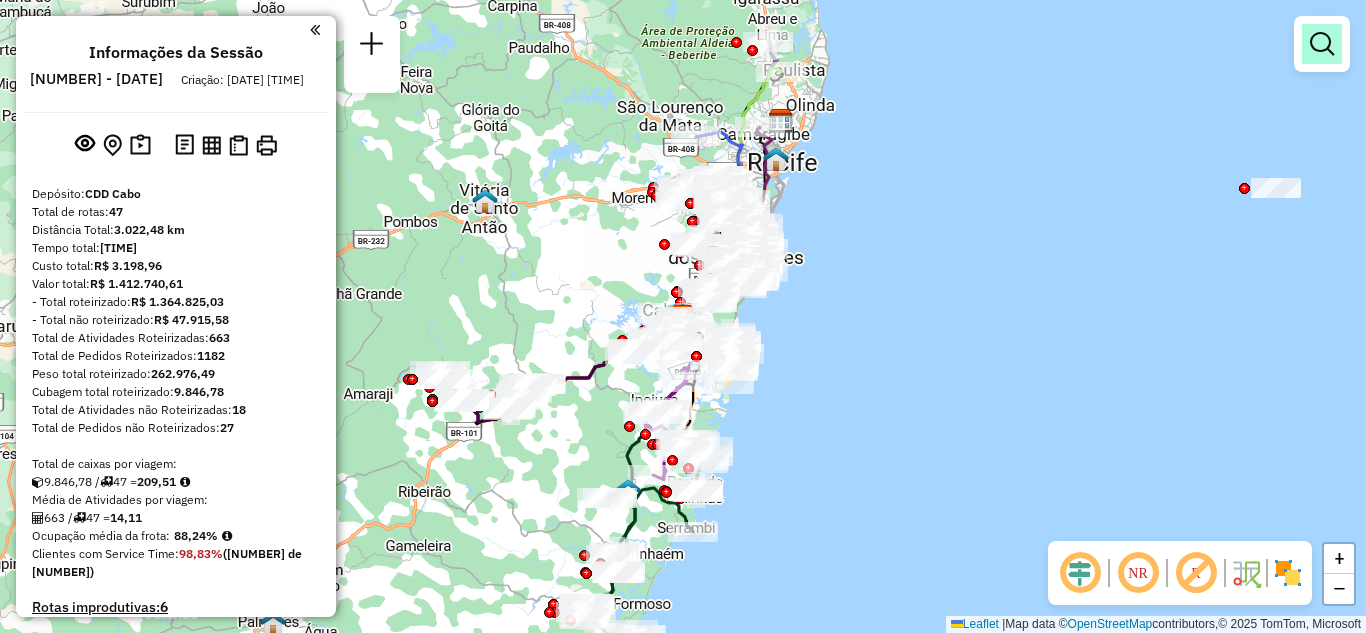 click at bounding box center (1322, 44) 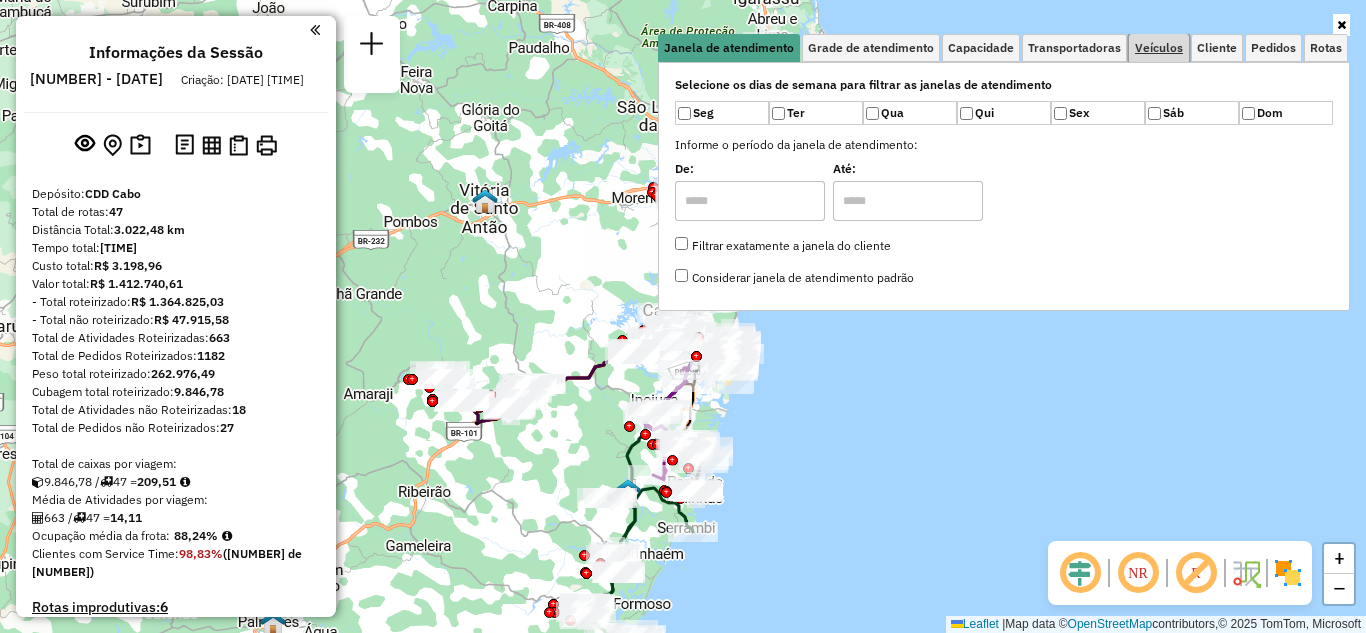 click on "Veículos" at bounding box center [1159, 48] 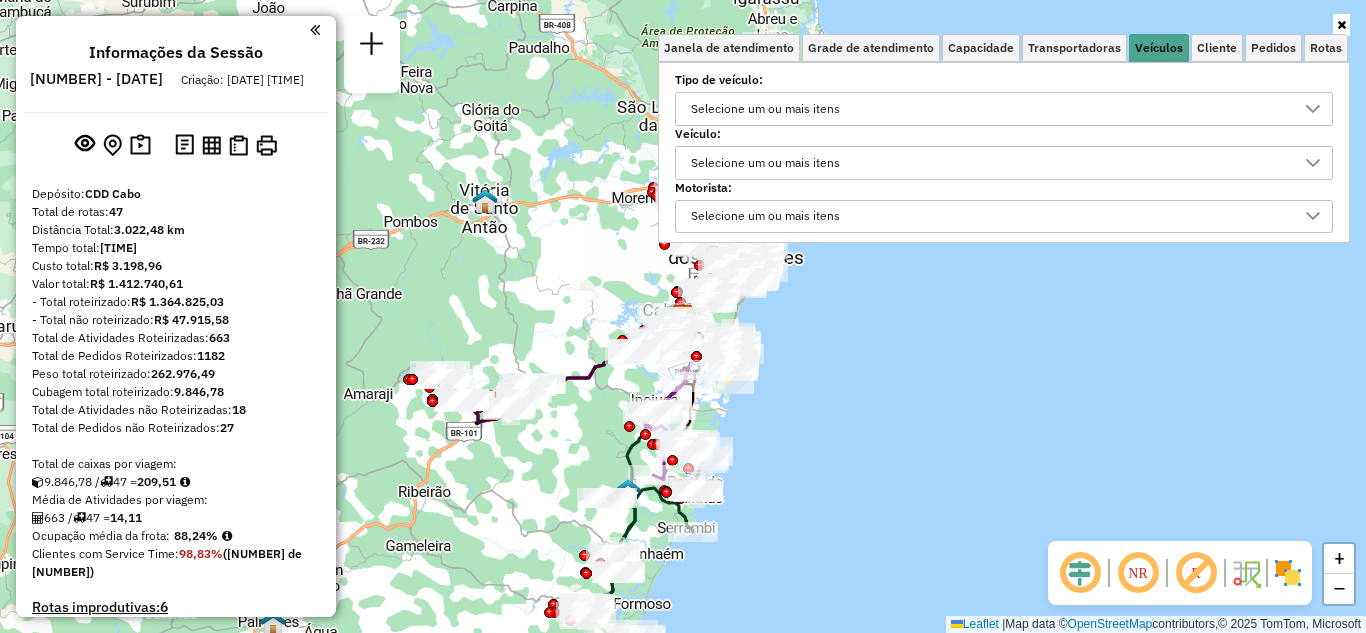 click on "Selecione um ou mais itens" at bounding box center [765, 109] 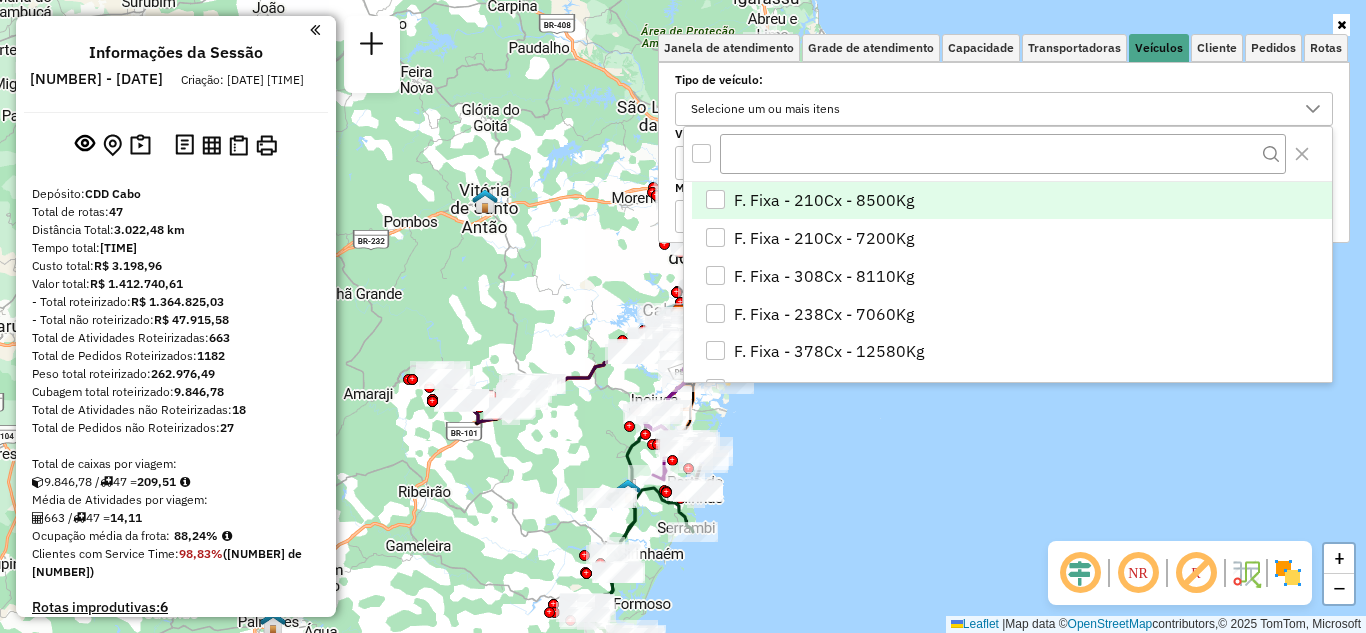 click on "Rota [NUMBER] - Placa [PLATE] [NUMBER] - [NAME]" 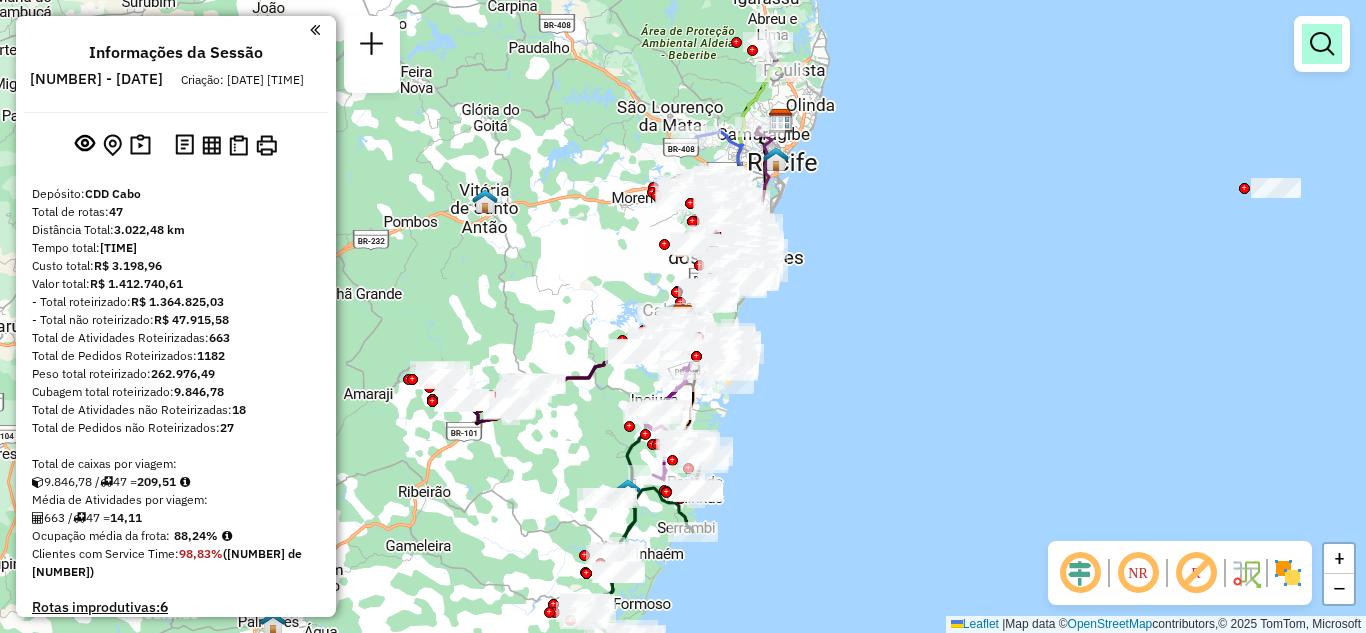 click at bounding box center (1322, 44) 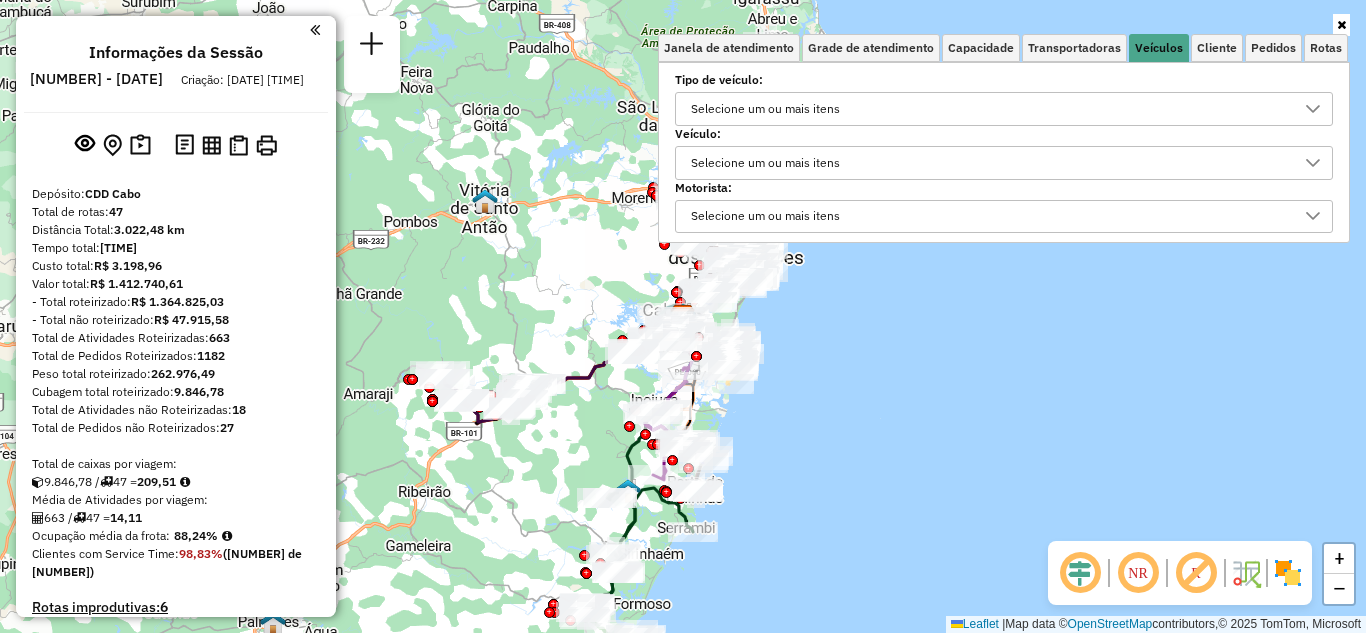 click on "Selecione um ou mais itens" at bounding box center [765, 163] 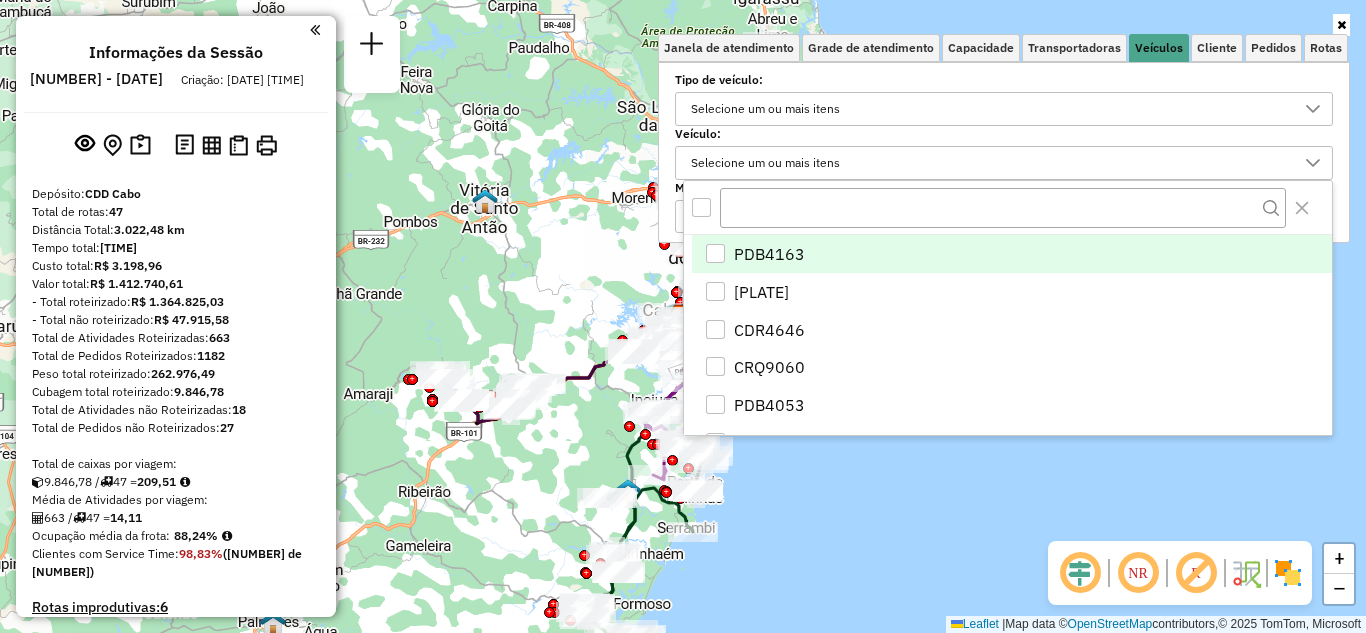 scroll, scrollTop: 12, scrollLeft: 69, axis: both 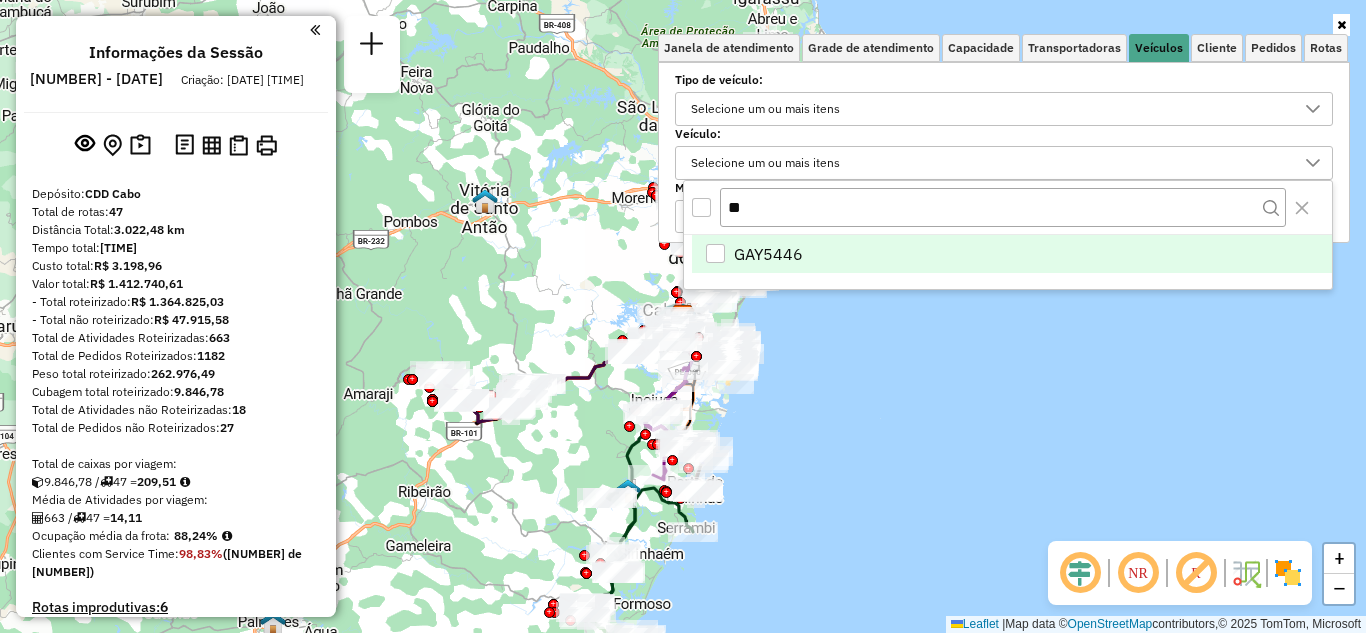 type on "**" 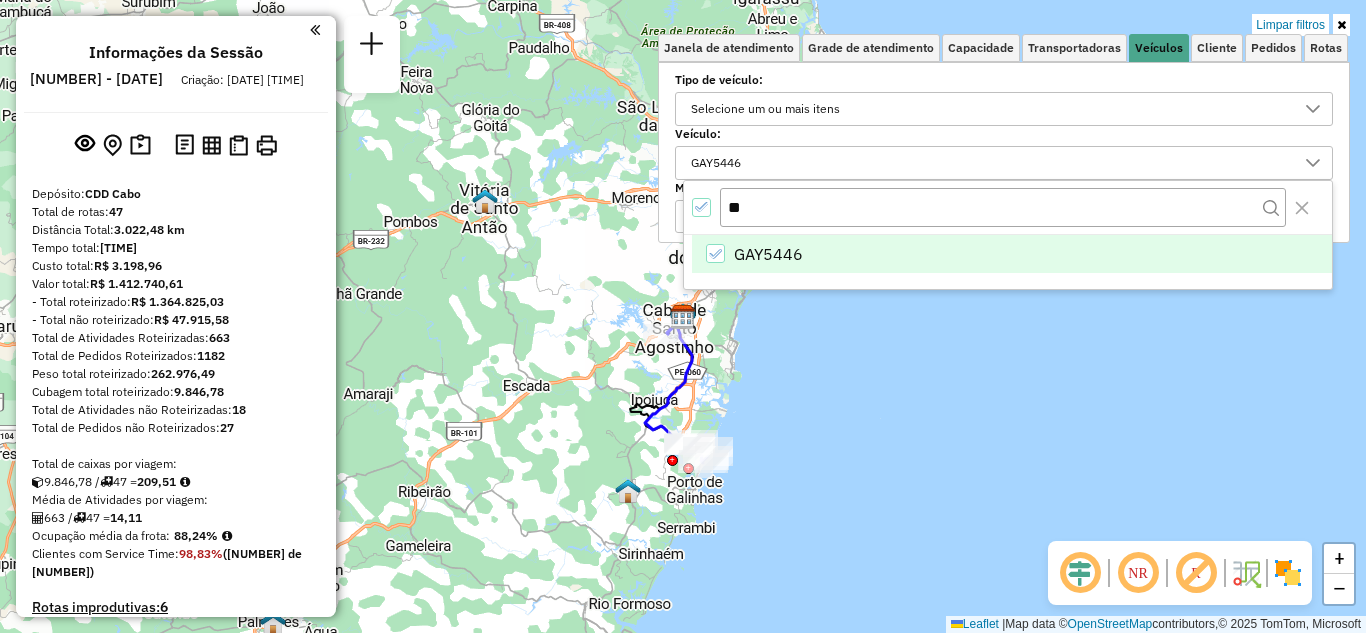 click at bounding box center (1341, 25) 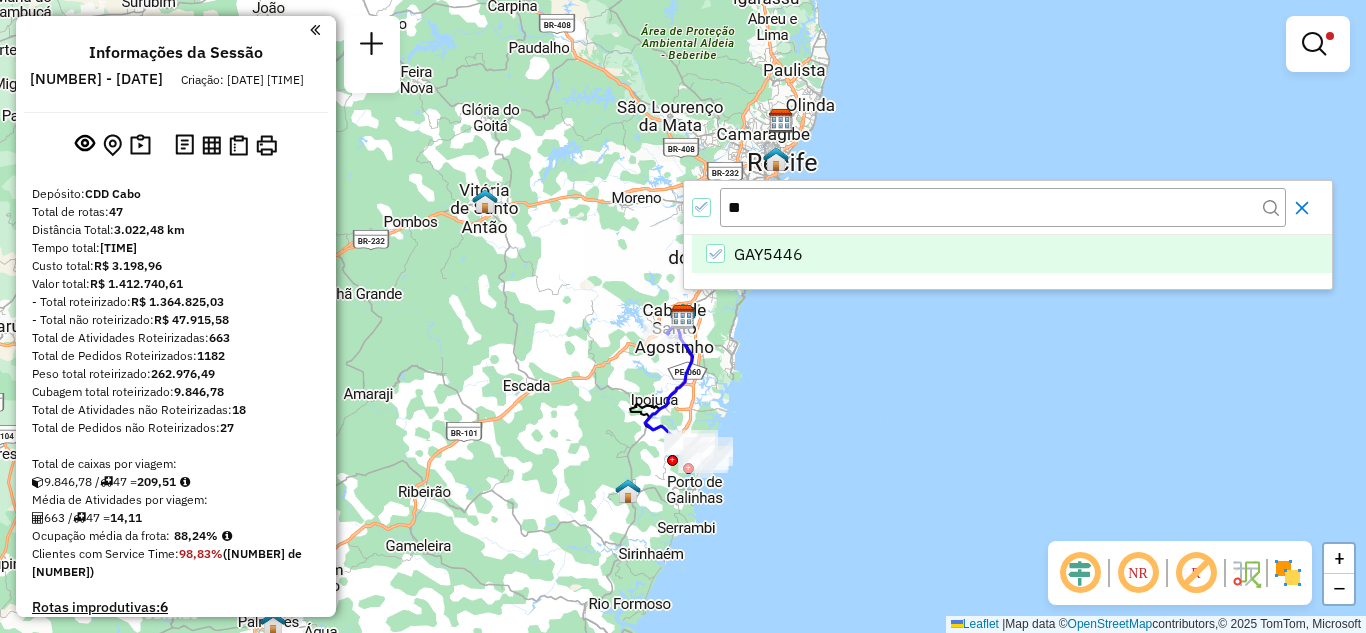click 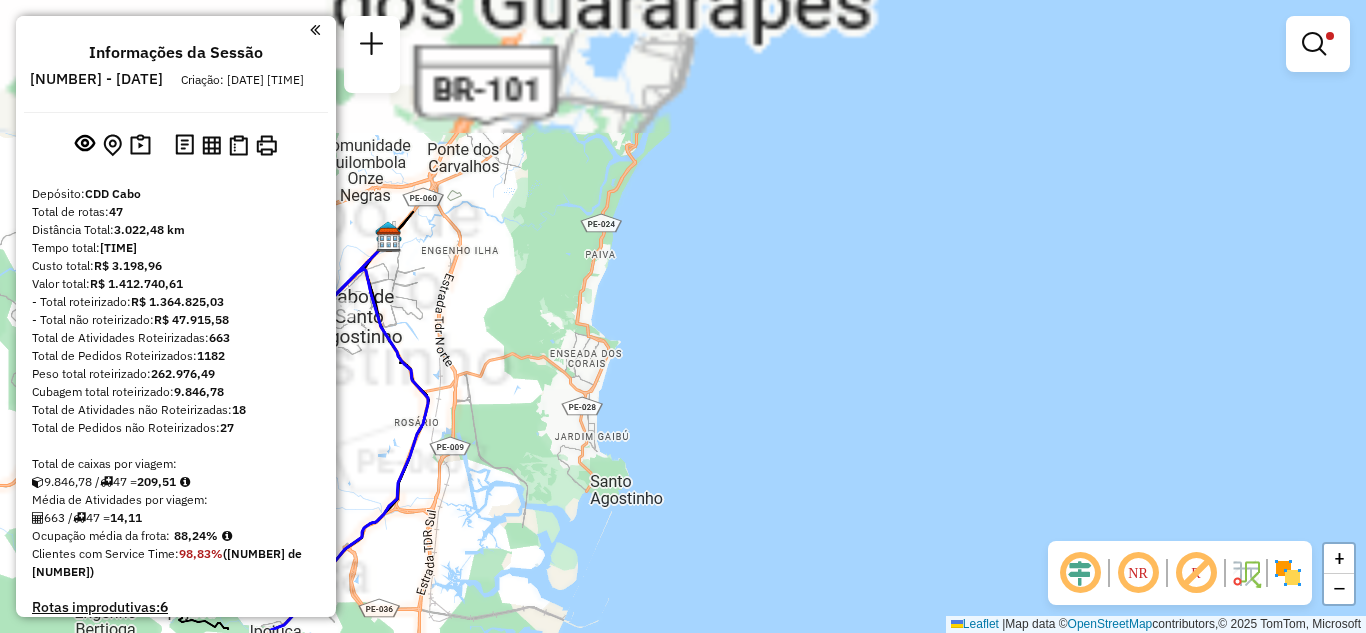 drag, startPoint x: 775, startPoint y: 412, endPoint x: 1077, endPoint y: 19, distance: 495.63394 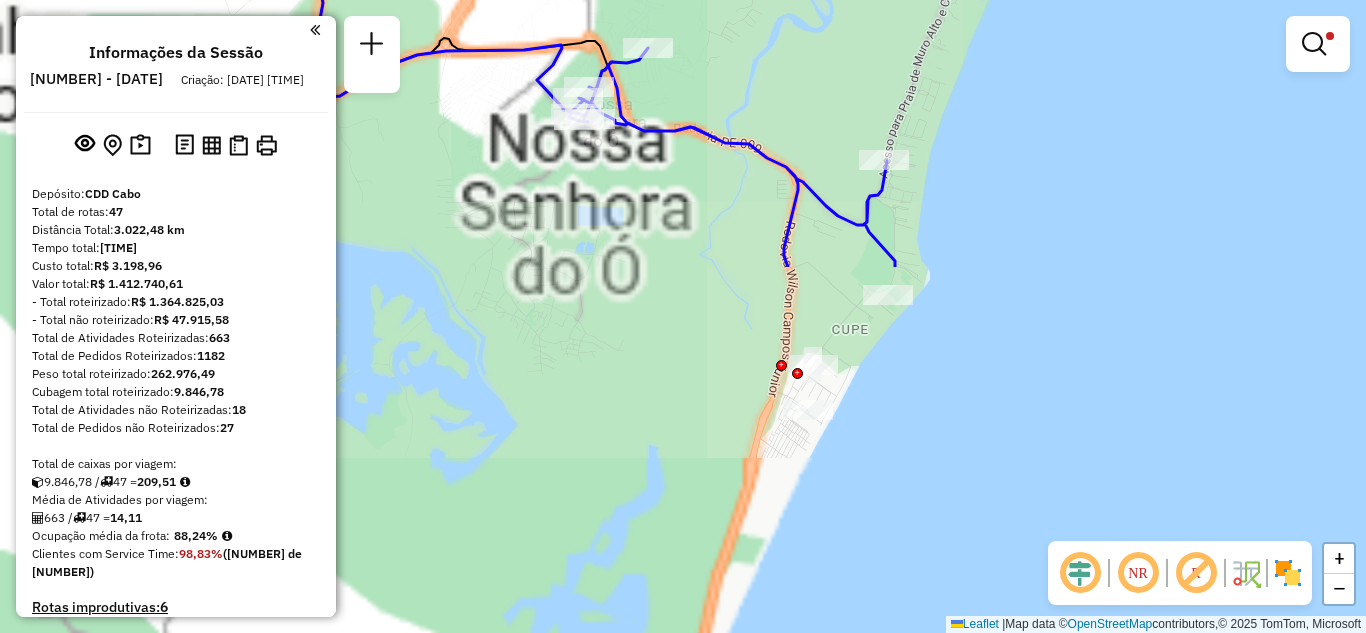 drag, startPoint x: 730, startPoint y: 464, endPoint x: 709, endPoint y: 4, distance: 460.4791 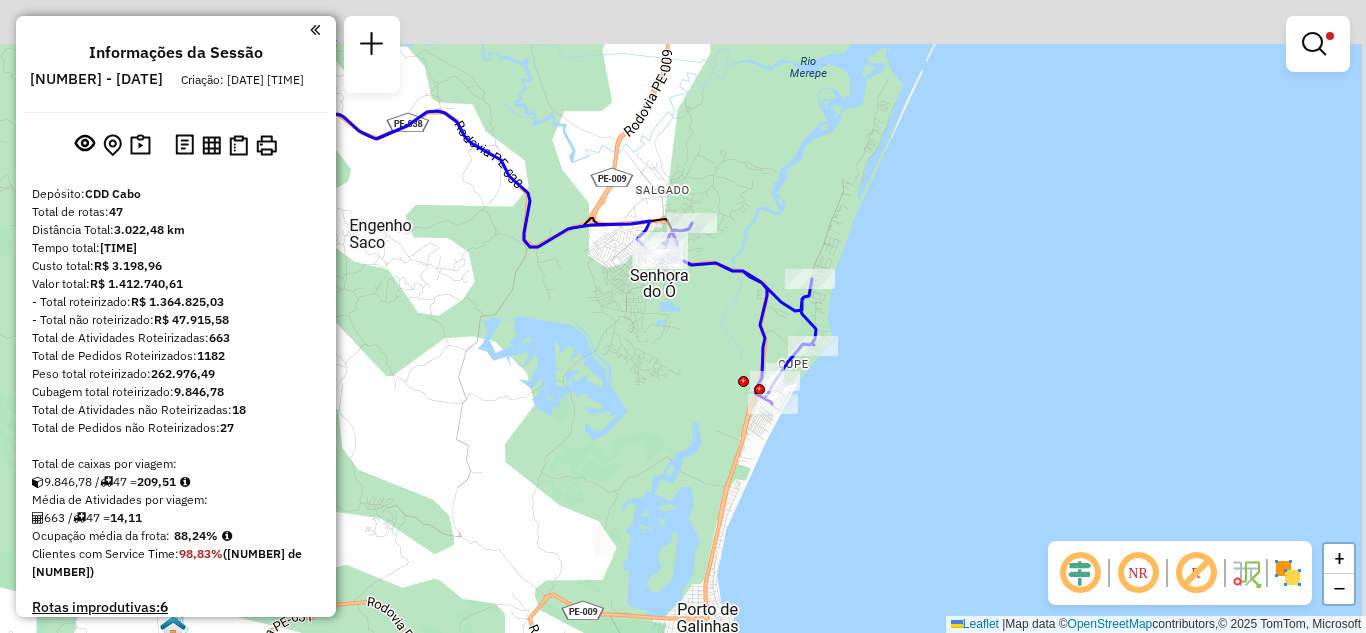 drag, startPoint x: 784, startPoint y: 132, endPoint x: 747, endPoint y: 288, distance: 160.32779 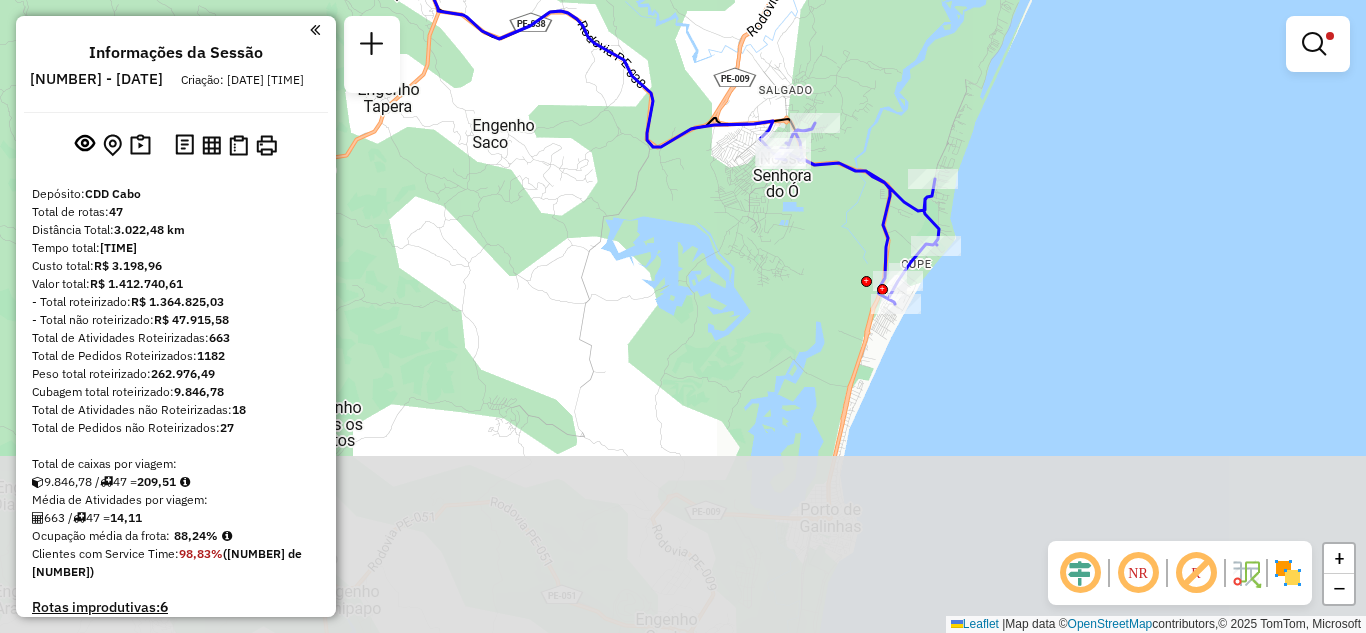 drag, startPoint x: 658, startPoint y: 410, endPoint x: 650, endPoint y: 221, distance: 189.16924 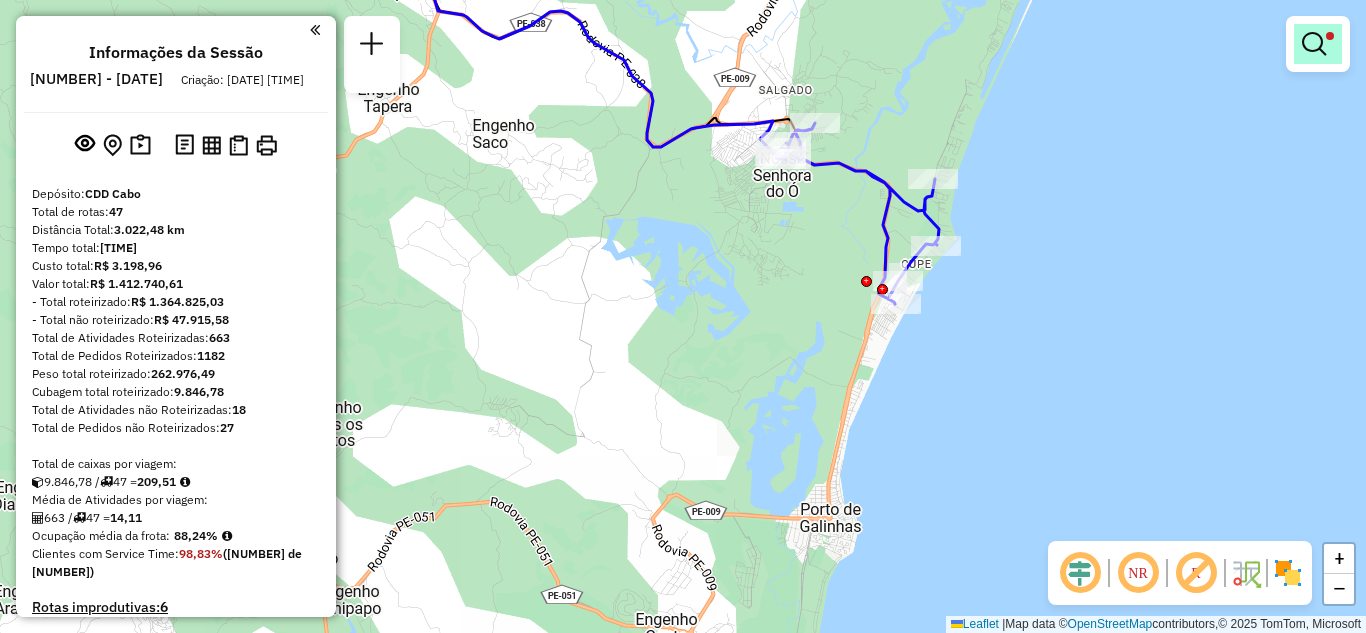 click at bounding box center [1318, 44] 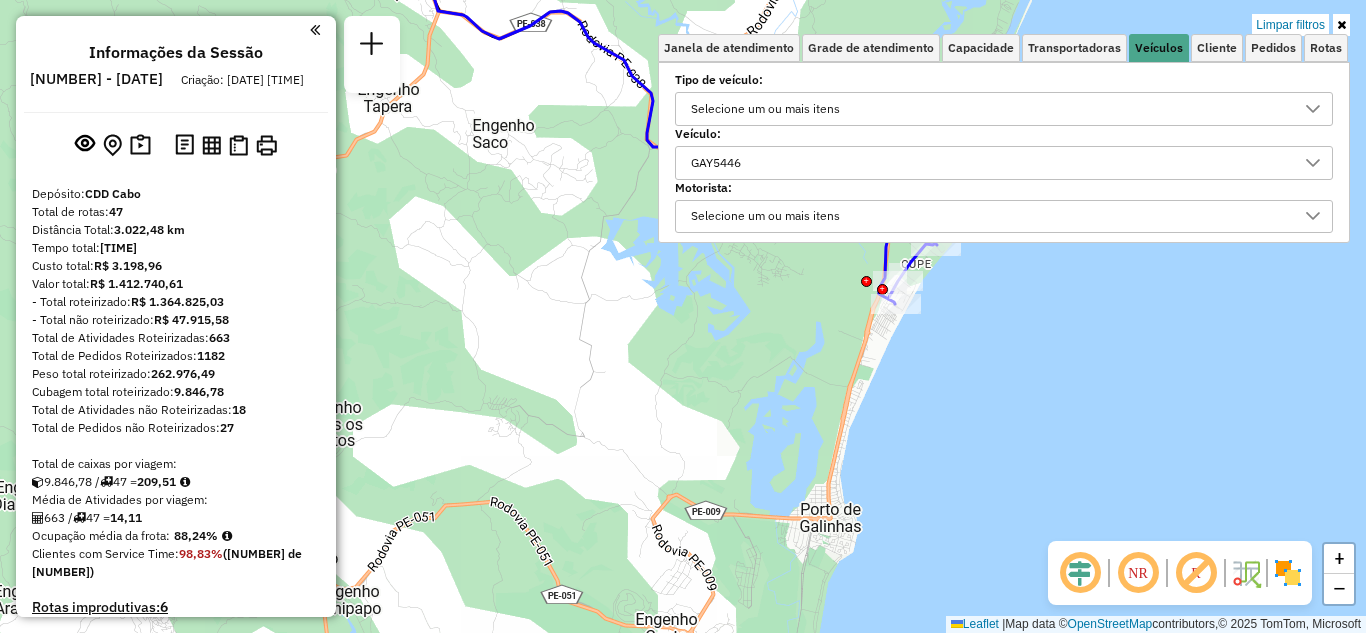 click on "GAY5446" at bounding box center (989, 163) 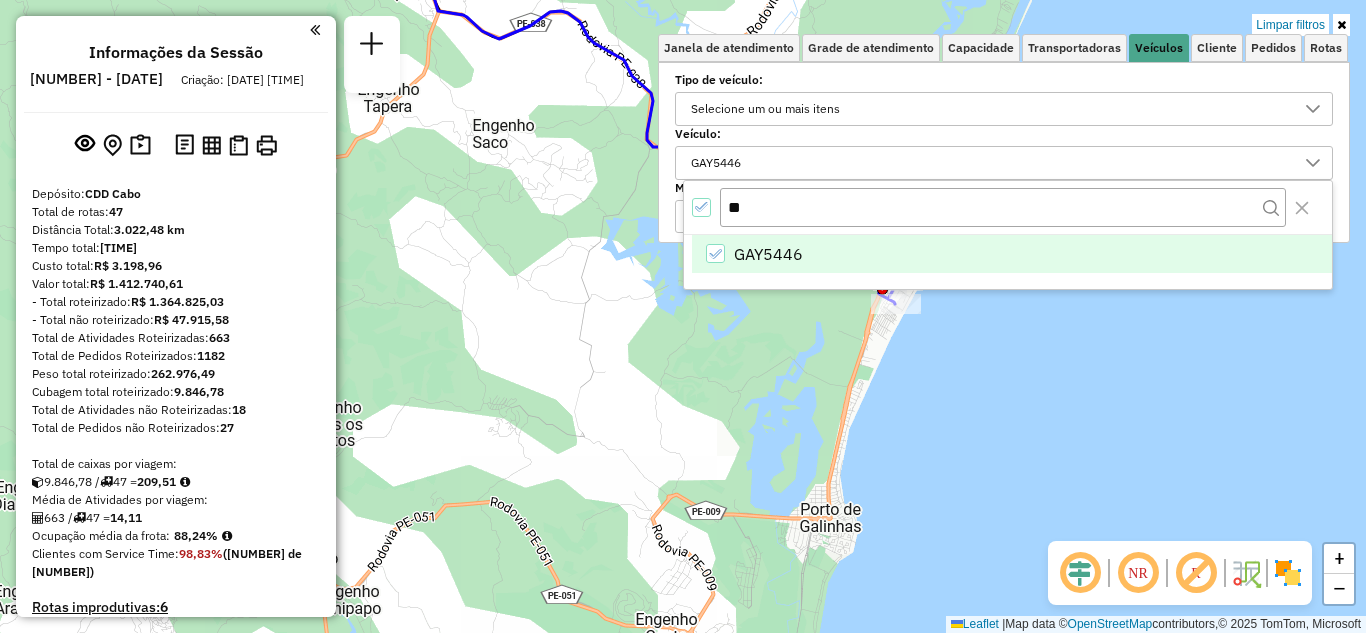 type on "*" 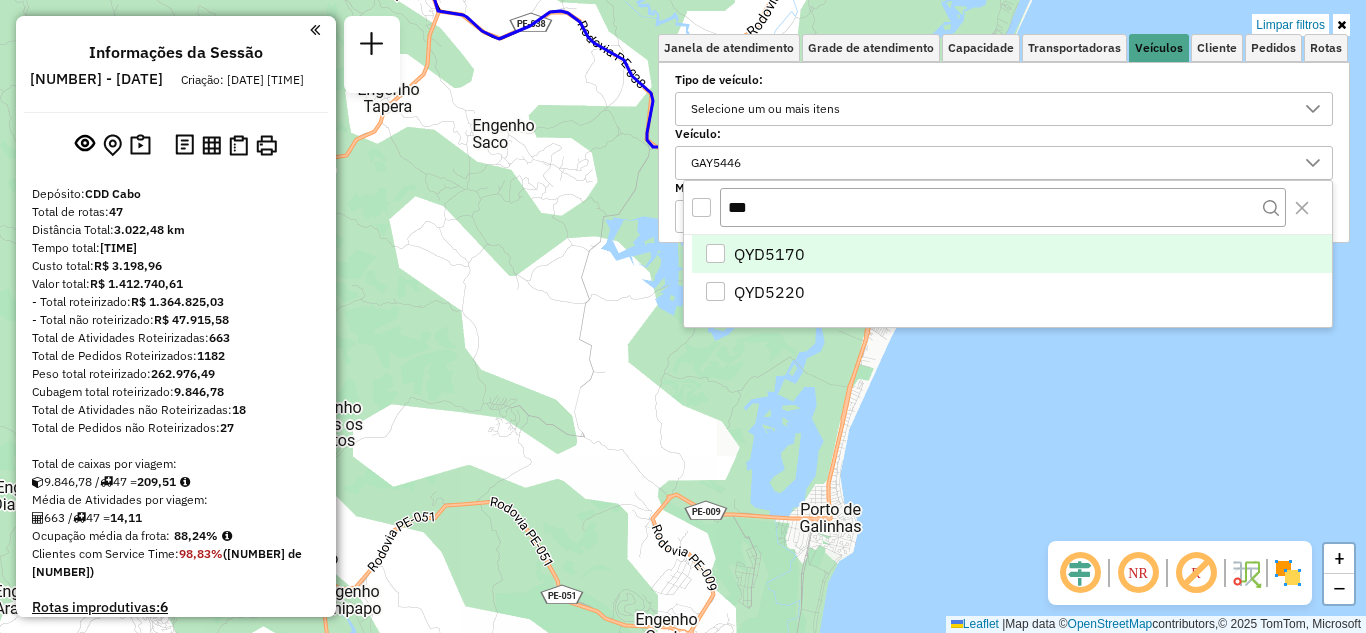 type on "***" 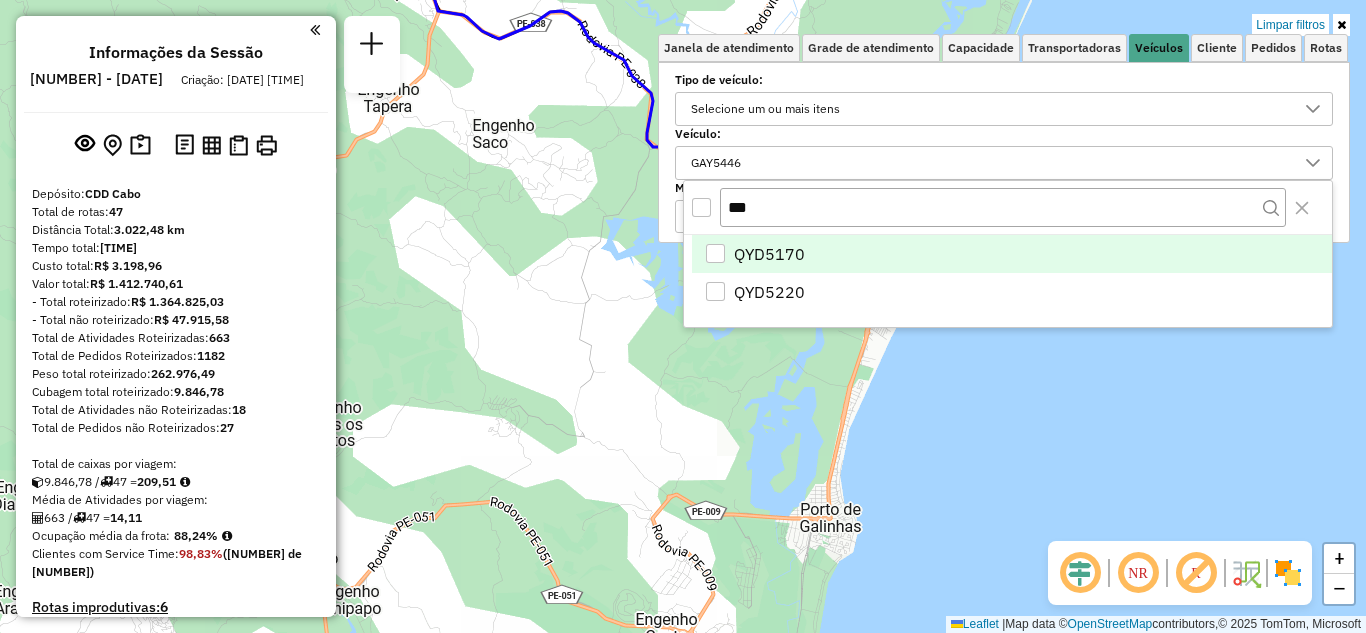 click on "QYD5170" at bounding box center [769, 254] 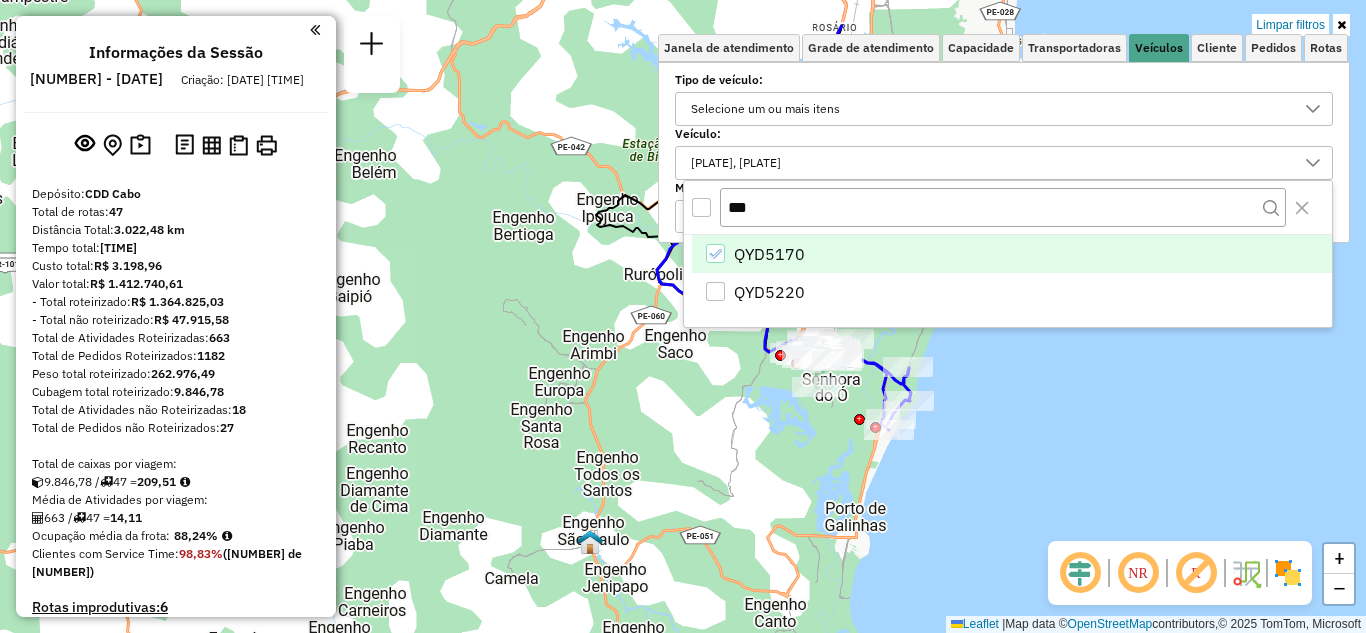 drag, startPoint x: 1027, startPoint y: 416, endPoint x: 949, endPoint y: 495, distance: 111.01801 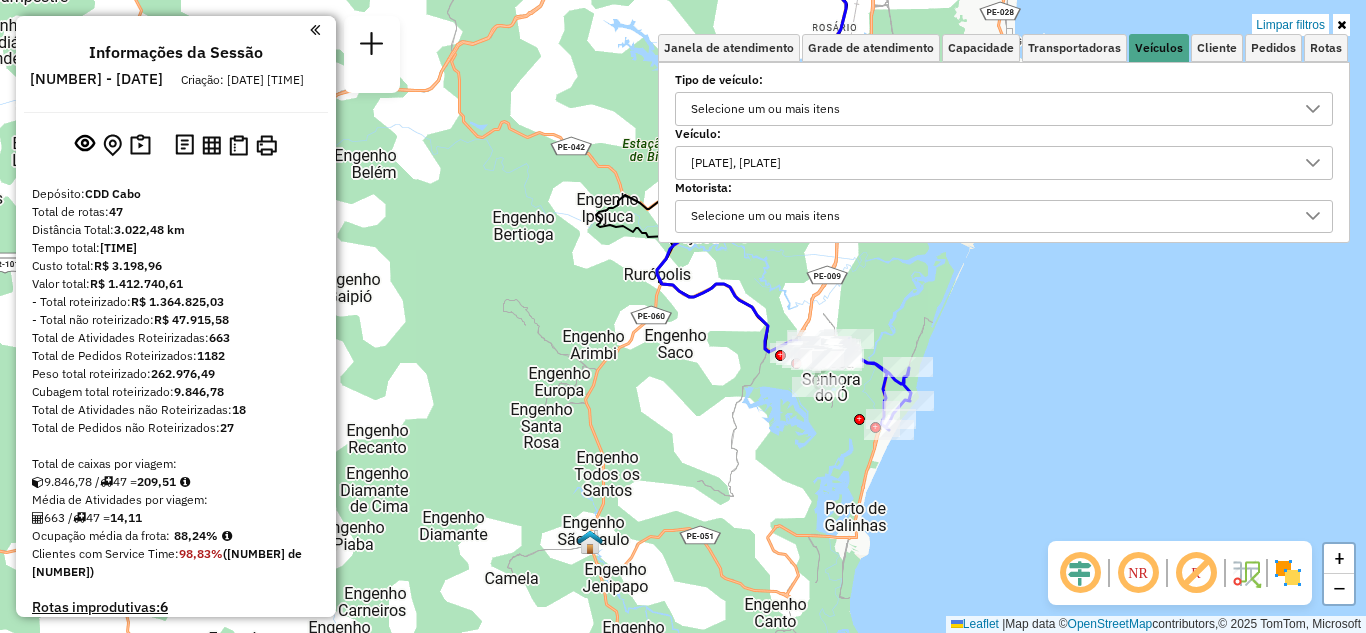 click on "[PLATE], [PLATE]" at bounding box center (989, 163) 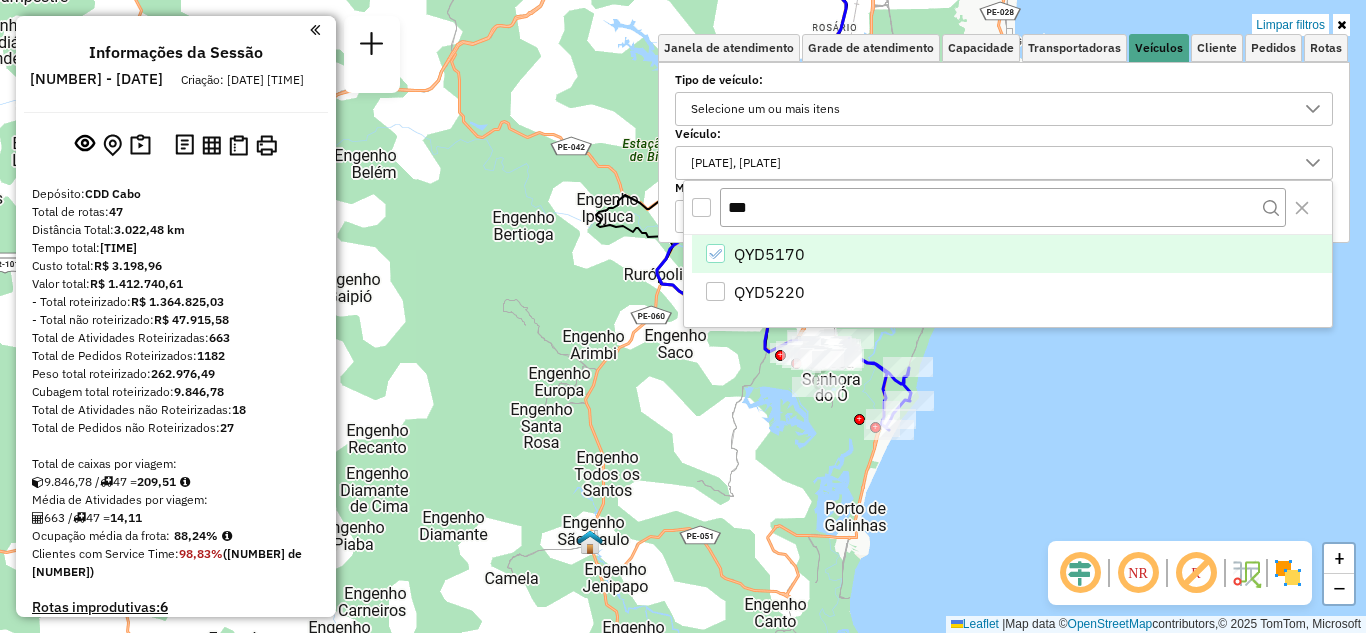 click on "QYD5170" at bounding box center (769, 254) 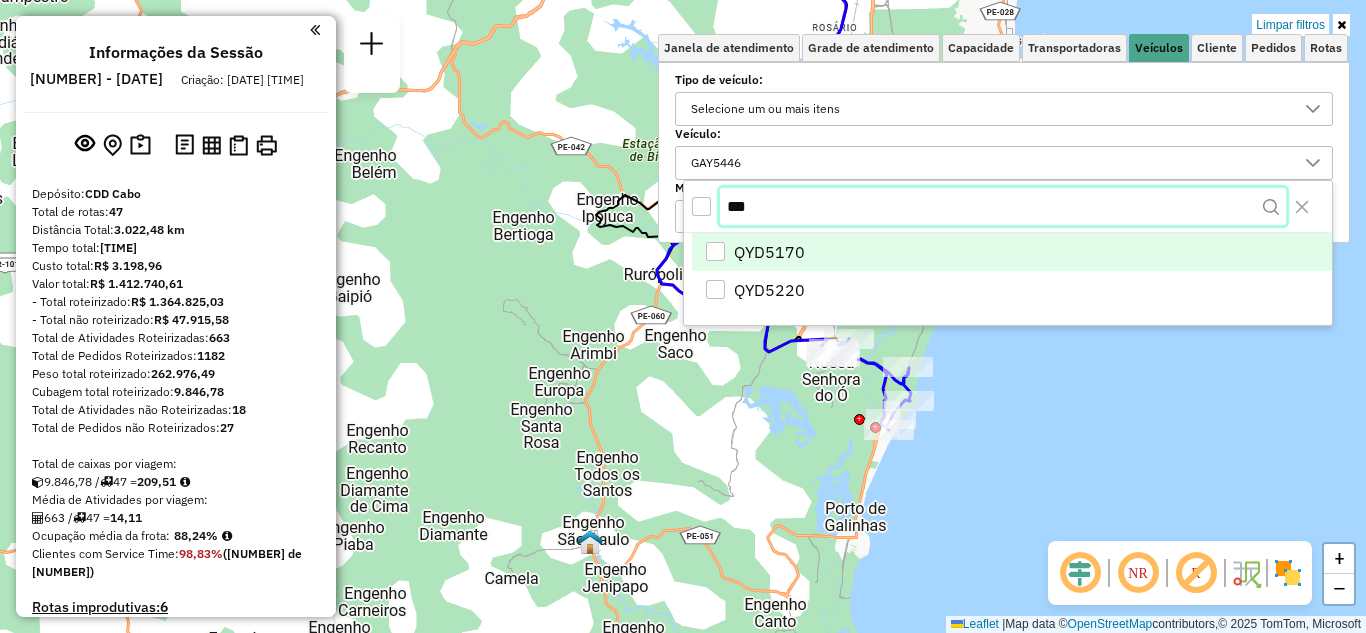 click on "***" at bounding box center (1003, 207) 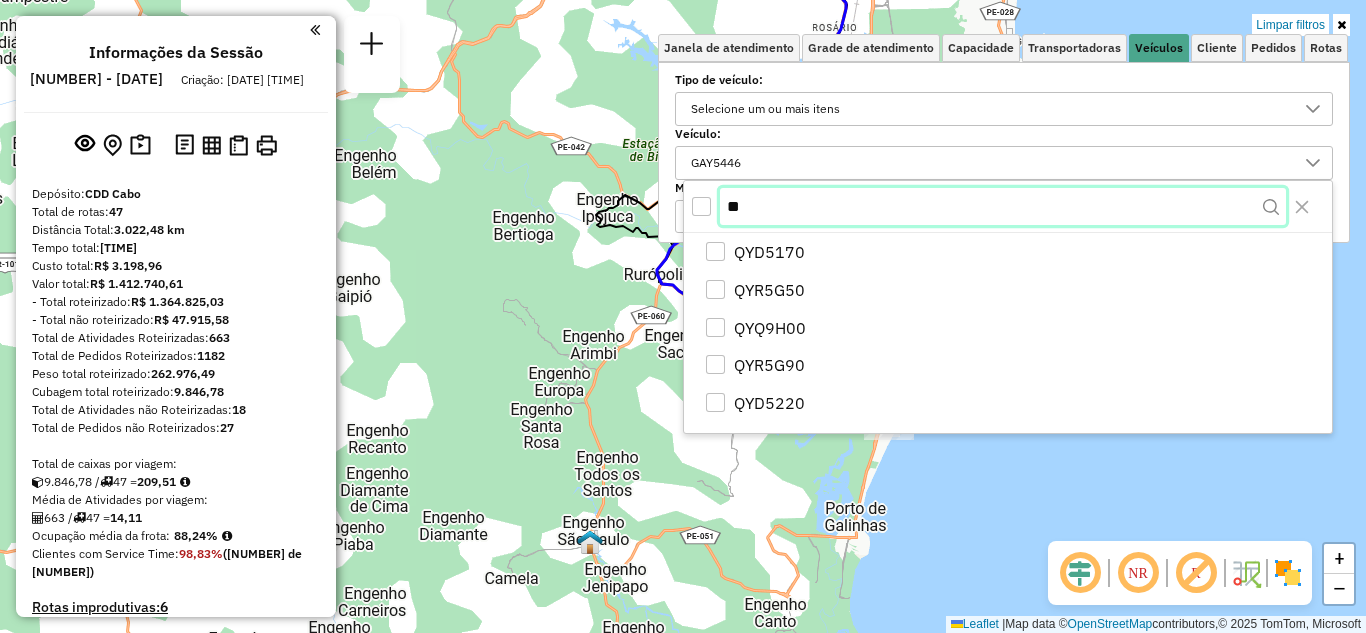 type on "*" 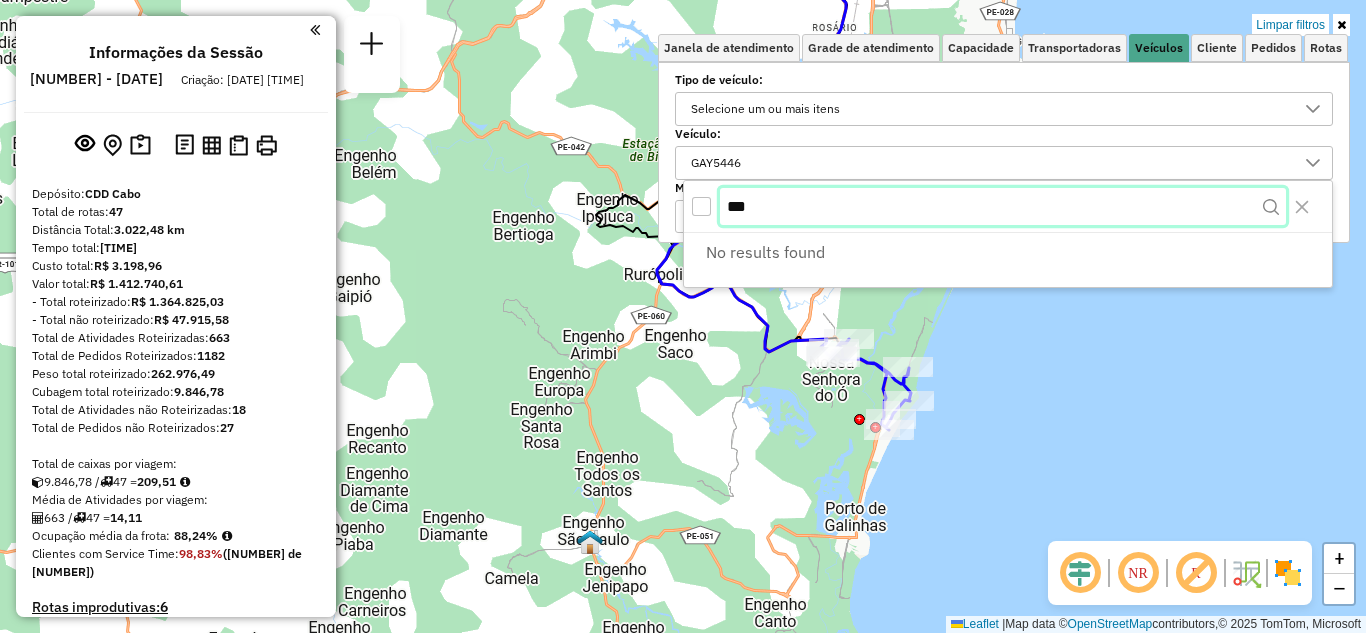 type on "***" 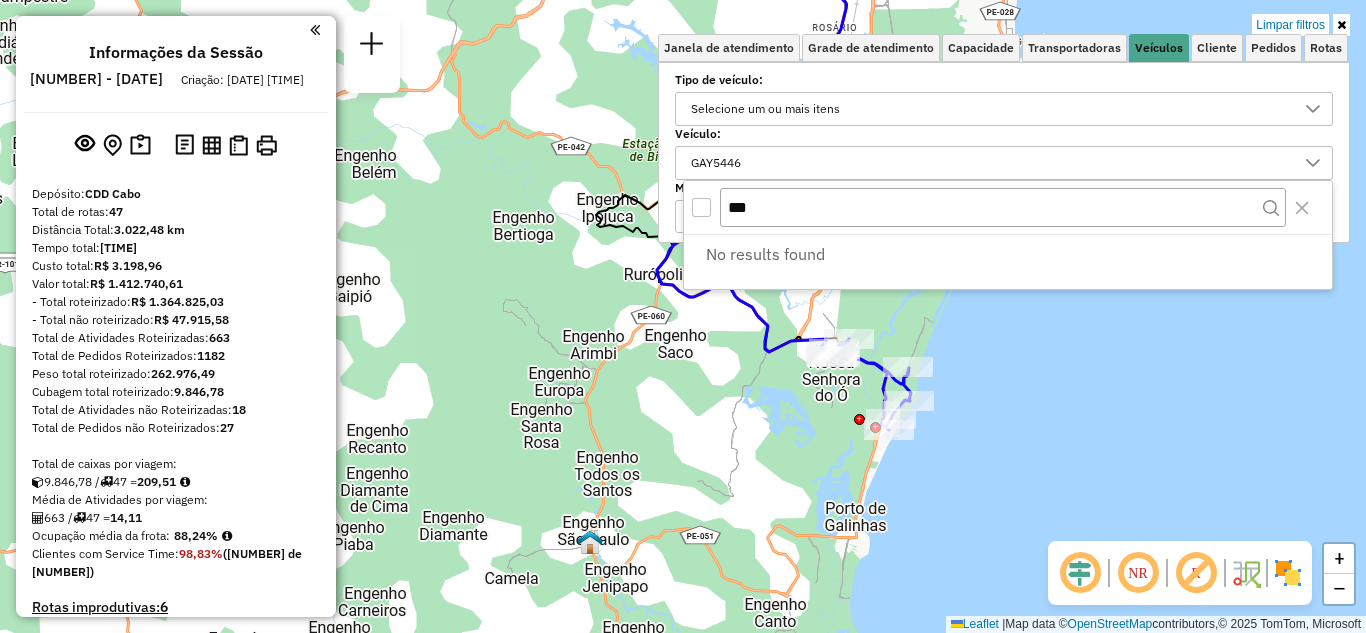 click on "Limpar filtros Janela de atendimento Grade de atendimento Capacidade Transportadoras Veículos Cliente Pedidos  Rotas Selecione os dias de semana para filtrar as janelas de atendimento  Seg   Ter   Qua   Qui   Sex   Sáb   Dom  Informe o período da janela de atendimento: De: Até:  Filtrar exatamente a janela do cliente  Considerar janela de atendimento padrão  Selecione os dias de semana para filtrar as grades de atendimento  Seg   Ter   Qua   Qui   Sex   Sáb   Dom   Considerar clientes sem dia de atendimento cadastrado  Clientes fora do dia de atendimento selecionado Filtrar as atividades entre os valores definidos abaixo:  Peso mínimo:   Peso máximo:   Cubagem mínima:   Cubagem máxima:   De:   Até:  Filtrar as atividades entre o tempo de atendimento definido abaixo:  De:   Até:   Considerar capacidade total dos clientes não roteirizados Transportadora: Selecione um ou mais itens Tipo de veículo: Selecione um ou mais itens Veículo: GAY5446 Motorista: Selecione um ou mais itens Nome: Rótulo: De:" 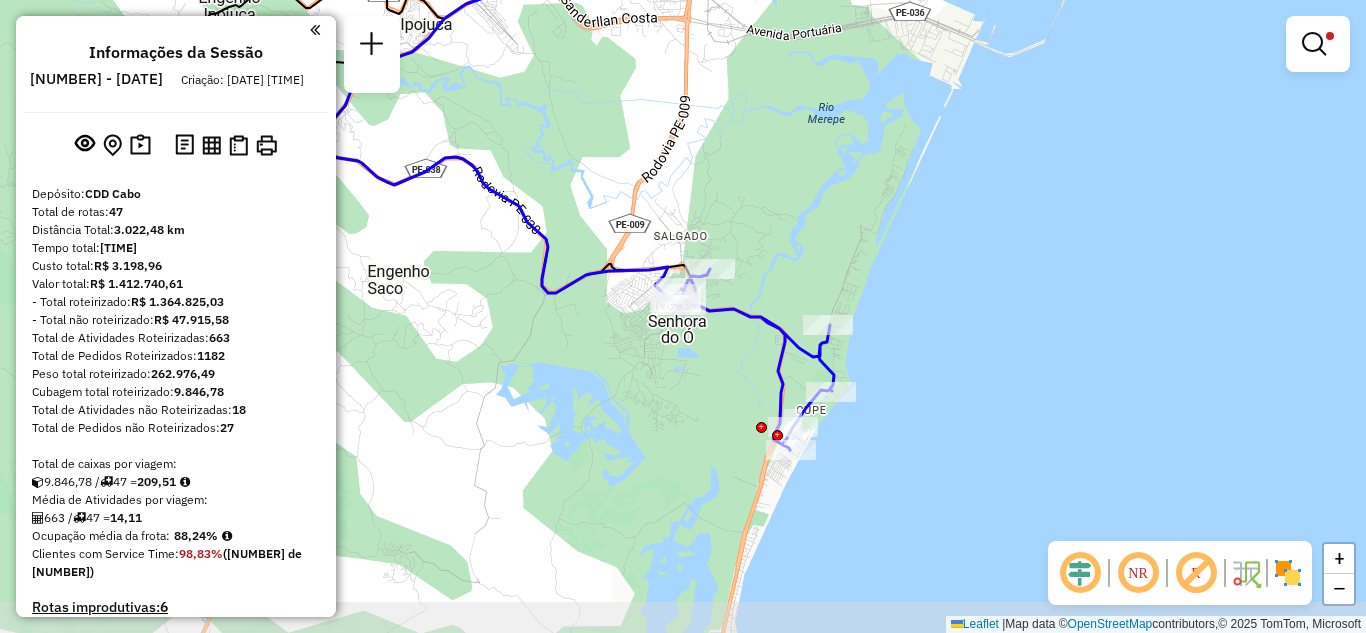 drag, startPoint x: 840, startPoint y: 384, endPoint x: 939, endPoint y: 237, distance: 177.22867 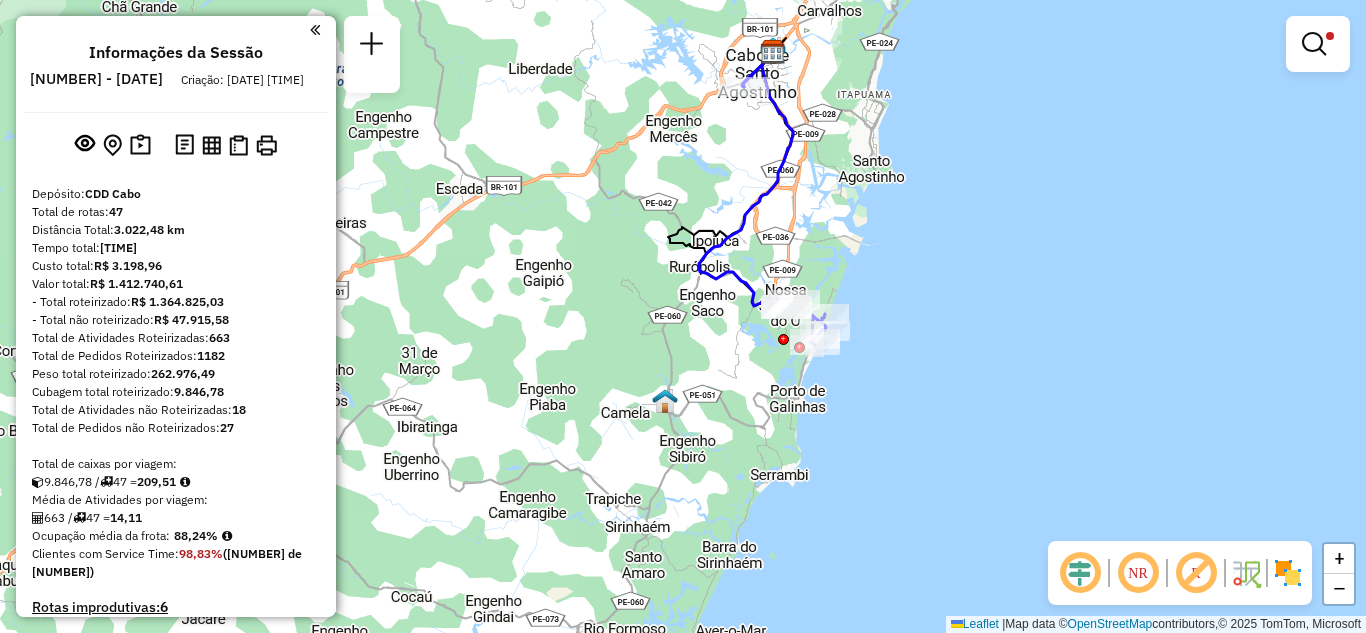 drag, startPoint x: 913, startPoint y: 189, endPoint x: 871, endPoint y: 252, distance: 75.716576 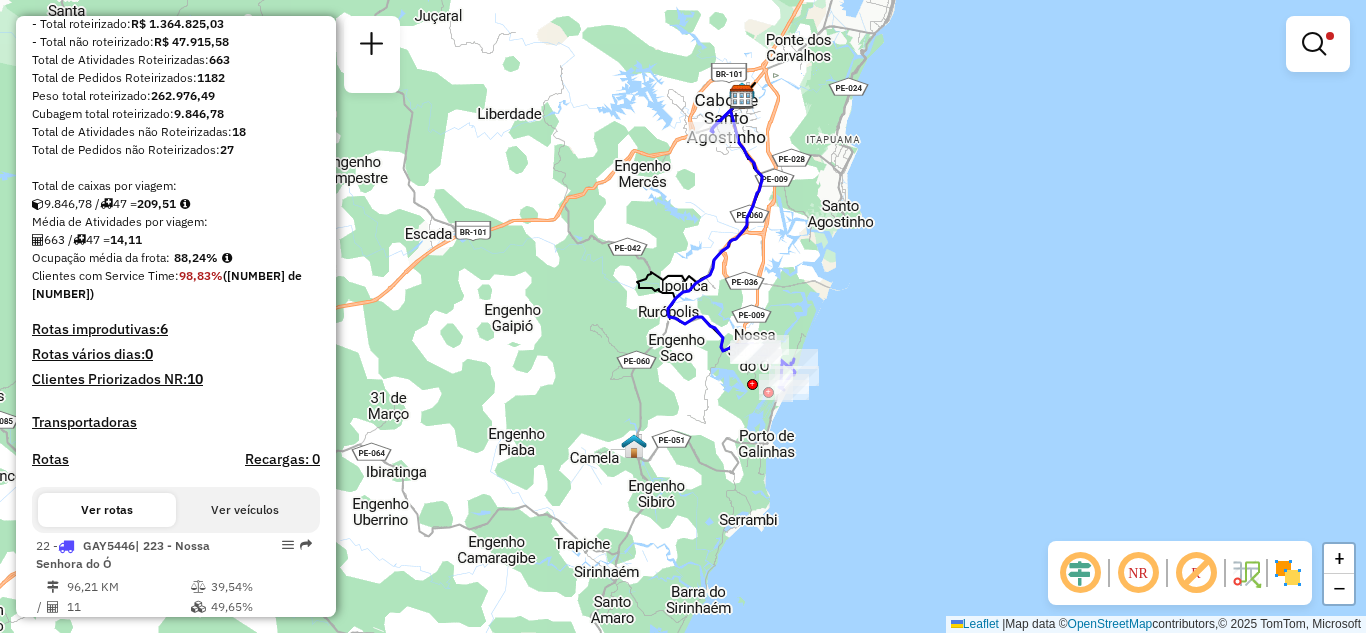 scroll, scrollTop: 300, scrollLeft: 0, axis: vertical 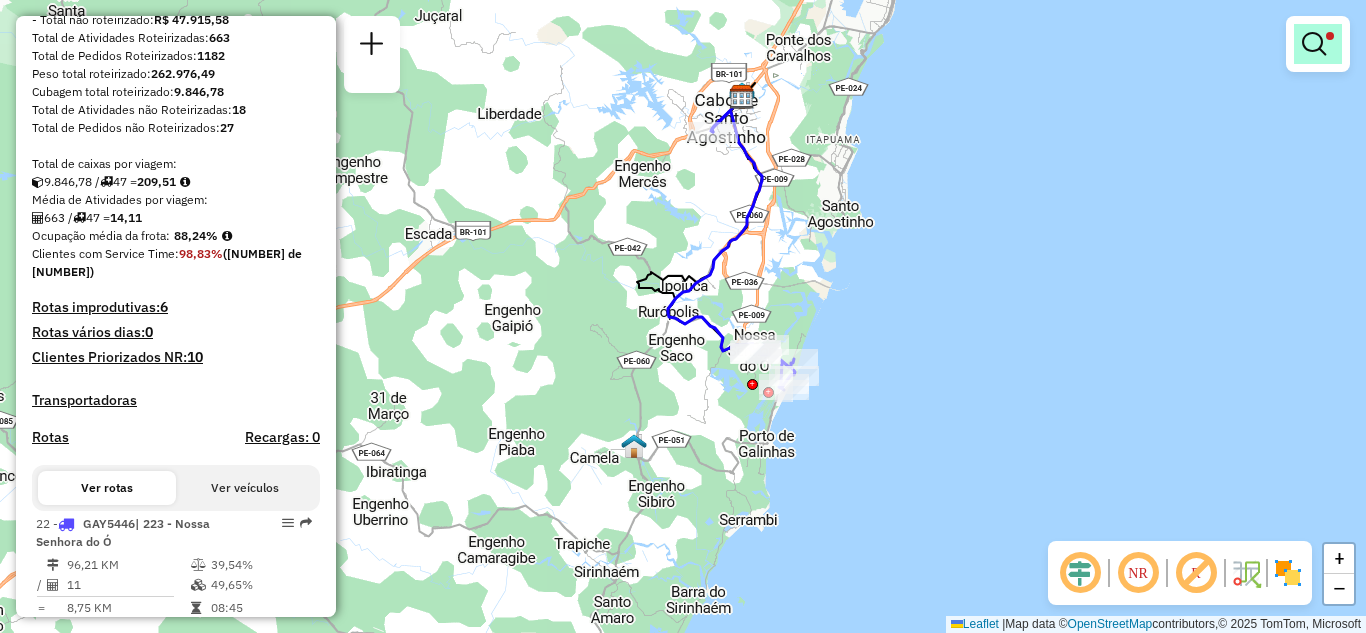click at bounding box center (1318, 44) 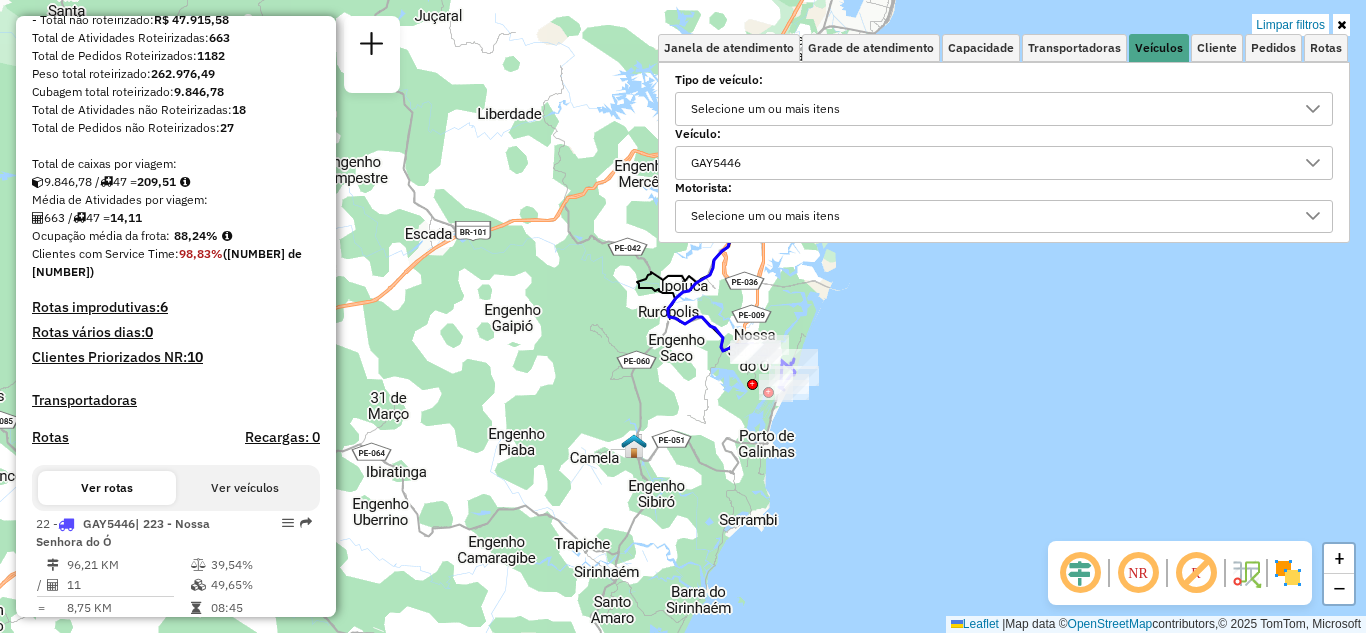 click on "GAY5446" at bounding box center (989, 163) 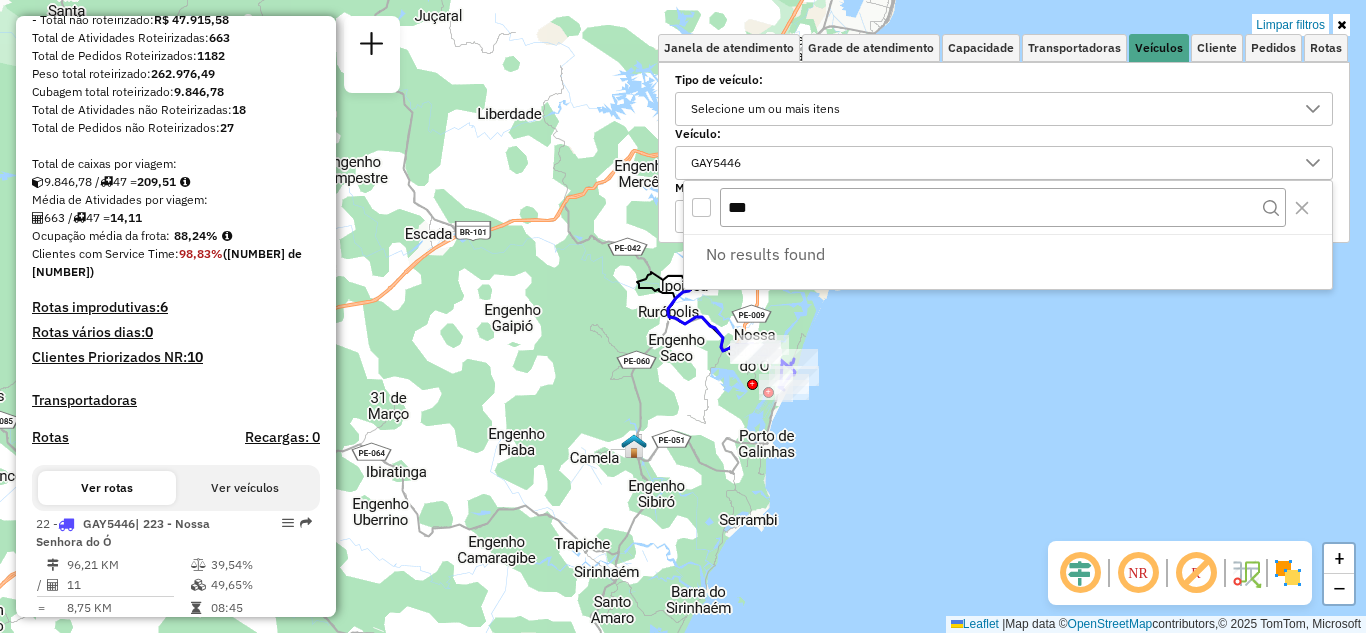 click on "Rota [NUMBER] - Placa [PLATE] [NUMBER] - [NAME] [LAST_NAME]" 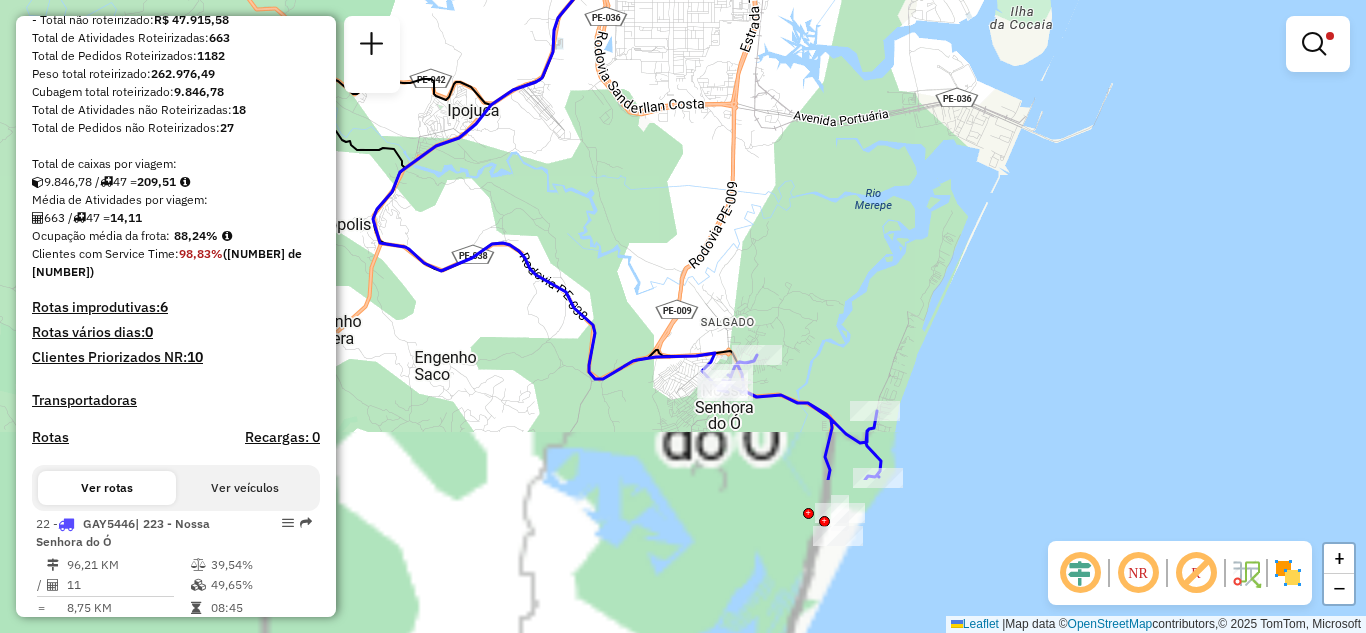 drag, startPoint x: 807, startPoint y: 374, endPoint x: 795, endPoint y: 151, distance: 223.32263 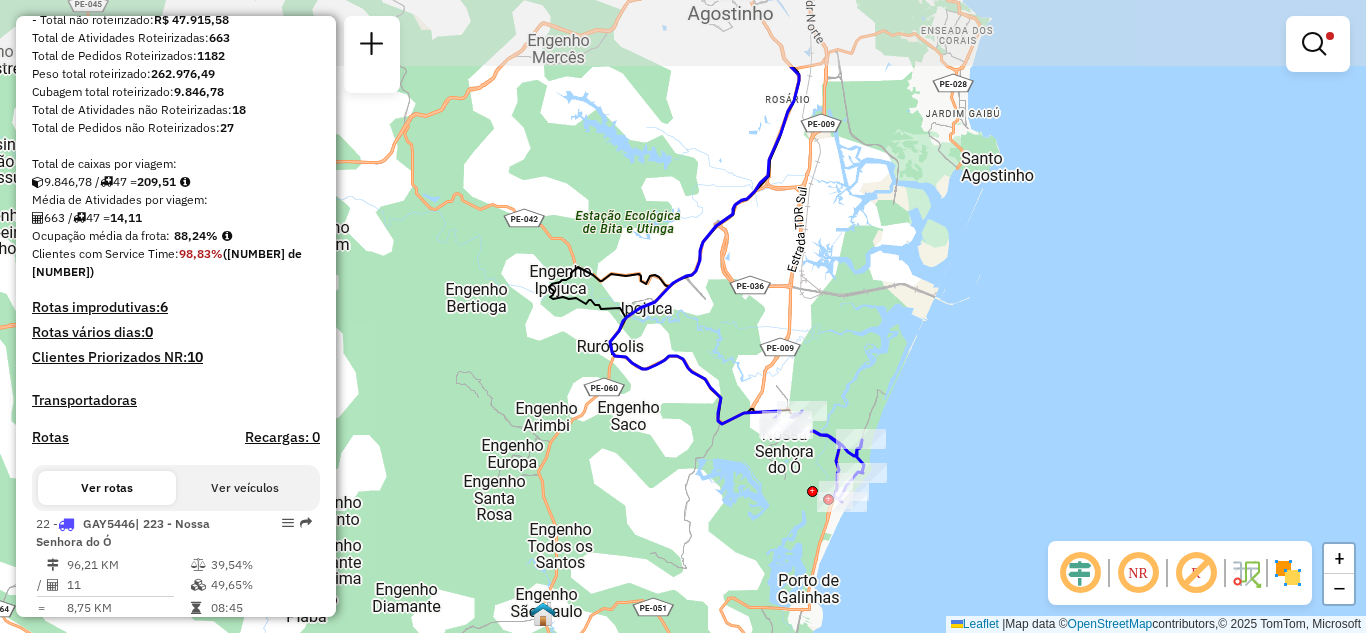 drag, startPoint x: 754, startPoint y: 265, endPoint x: 761, endPoint y: 360, distance: 95.257545 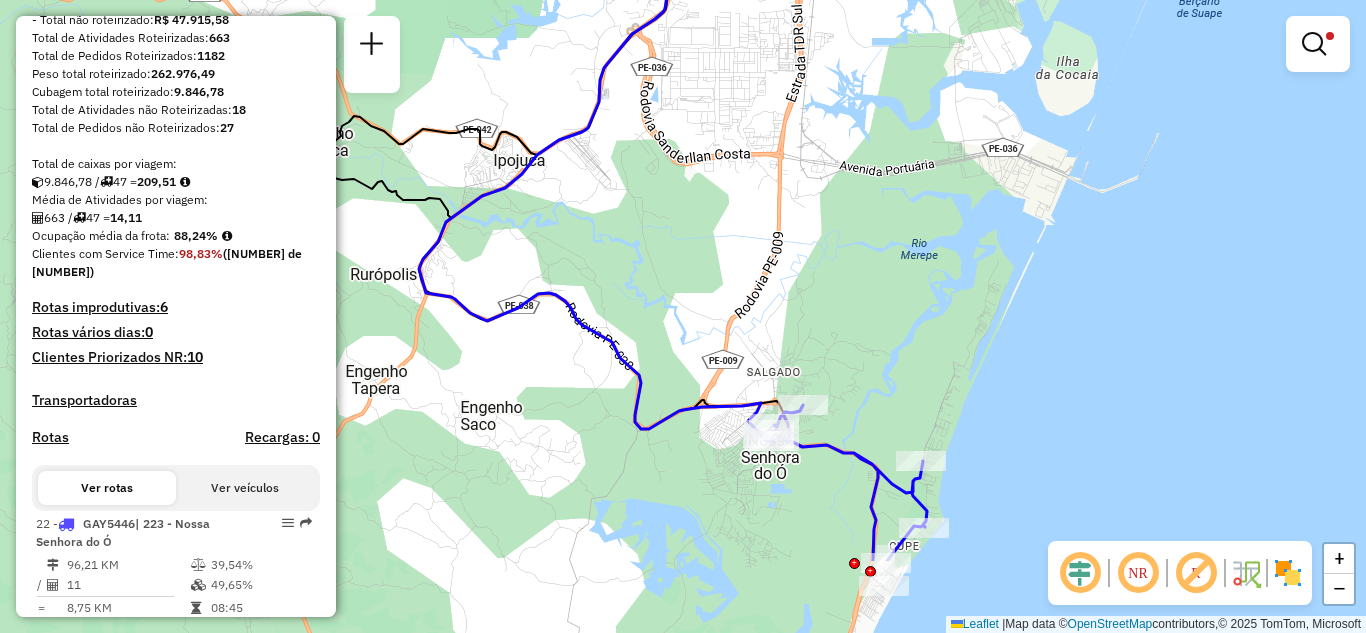 drag, startPoint x: 873, startPoint y: 385, endPoint x: 836, endPoint y: 257, distance: 133.24039 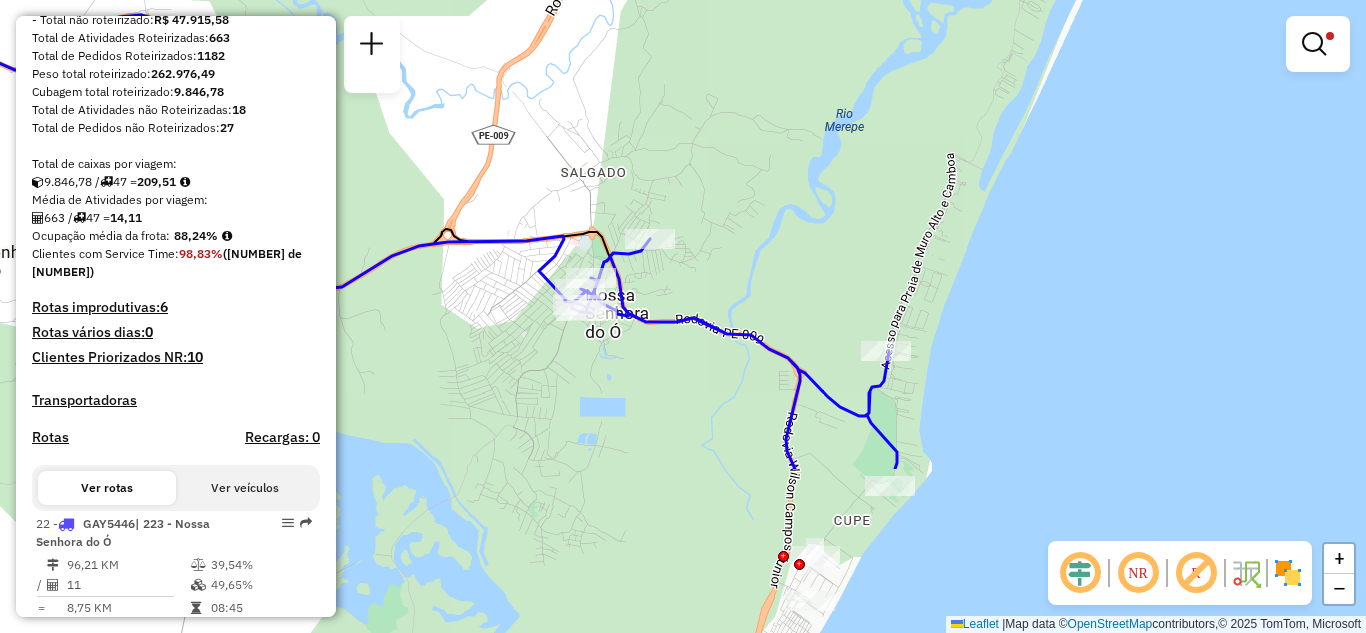 drag, startPoint x: 903, startPoint y: 391, endPoint x: 879, endPoint y: 210, distance: 182.58423 